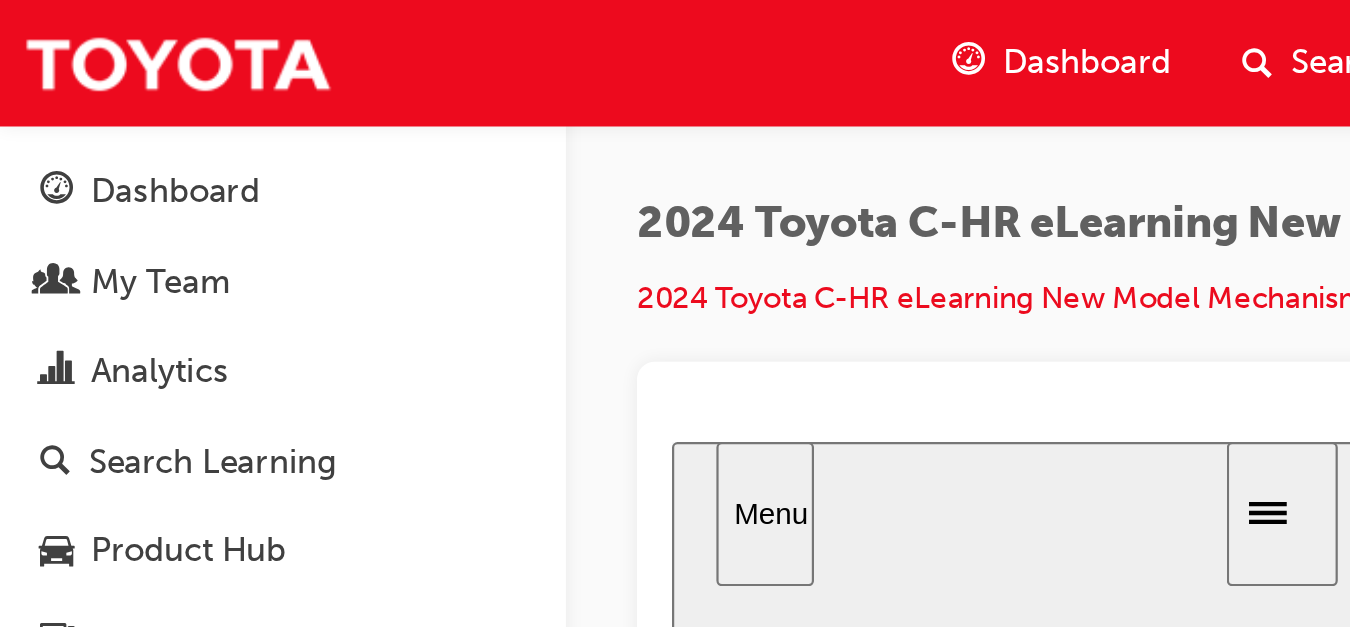 scroll, scrollTop: 44, scrollLeft: 0, axis: vertical 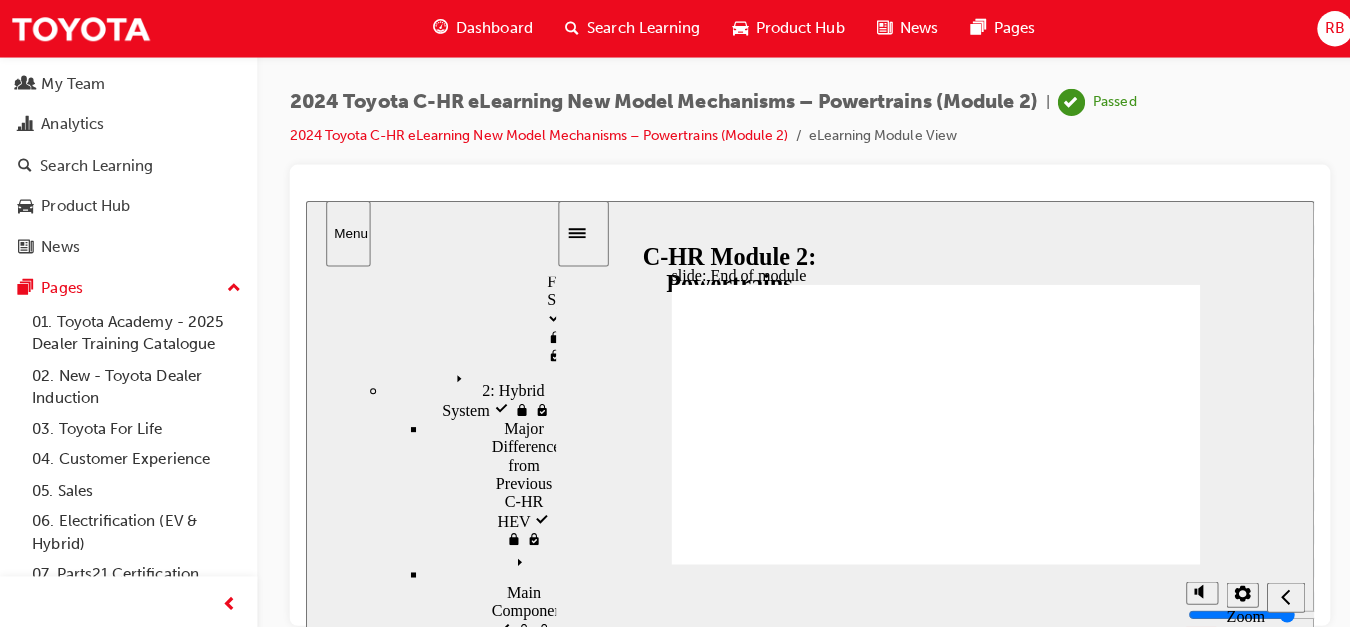 click on "Dashboard" at bounding box center (490, 28) 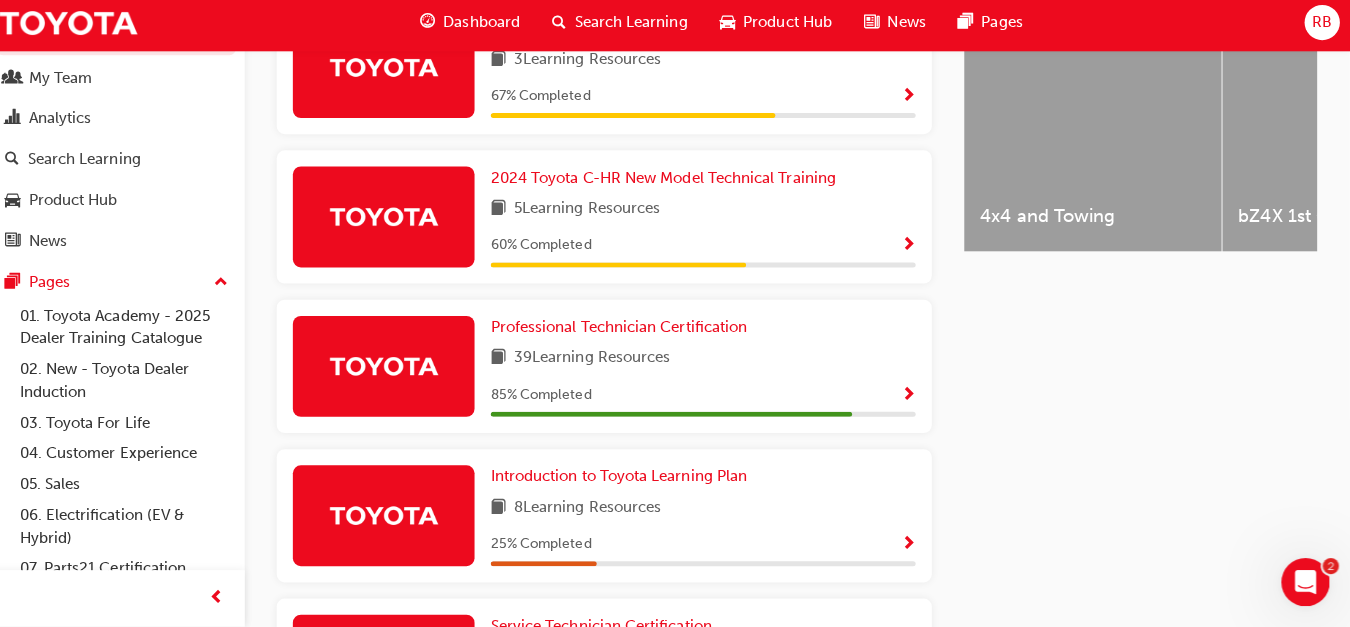 scroll, scrollTop: 841, scrollLeft: 0, axis: vertical 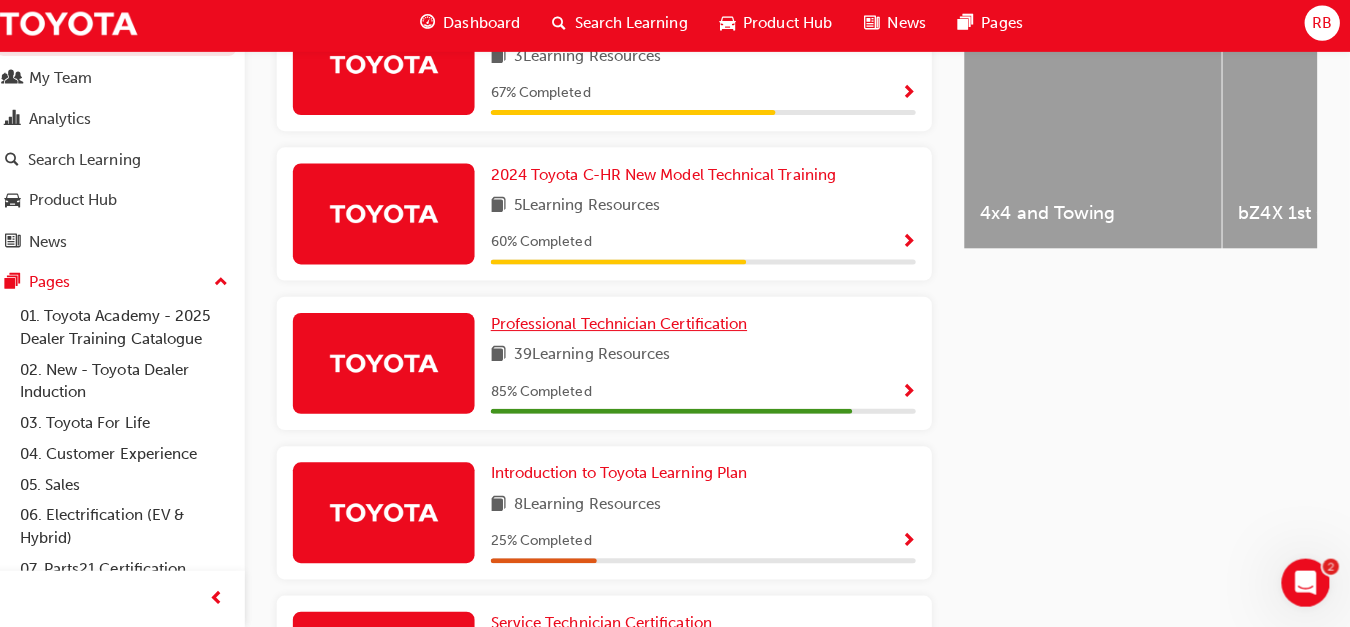 click on "Professional Technician Certification" at bounding box center [630, 327] 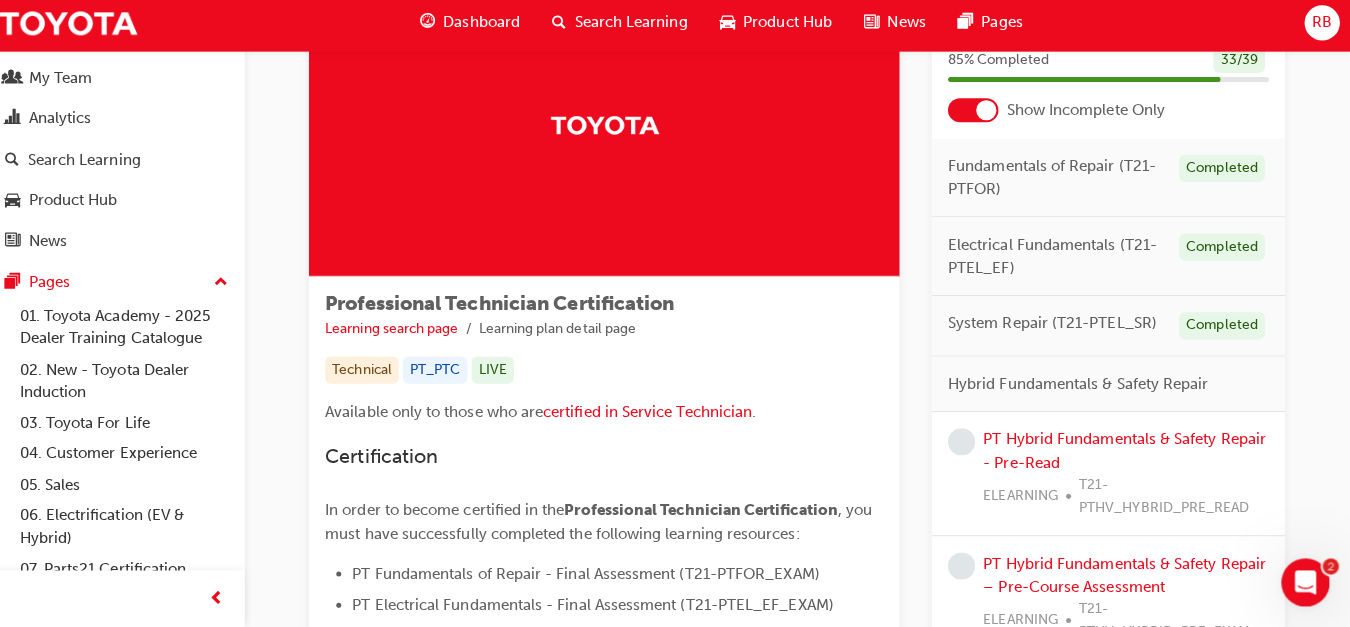 scroll, scrollTop: 443, scrollLeft: 0, axis: vertical 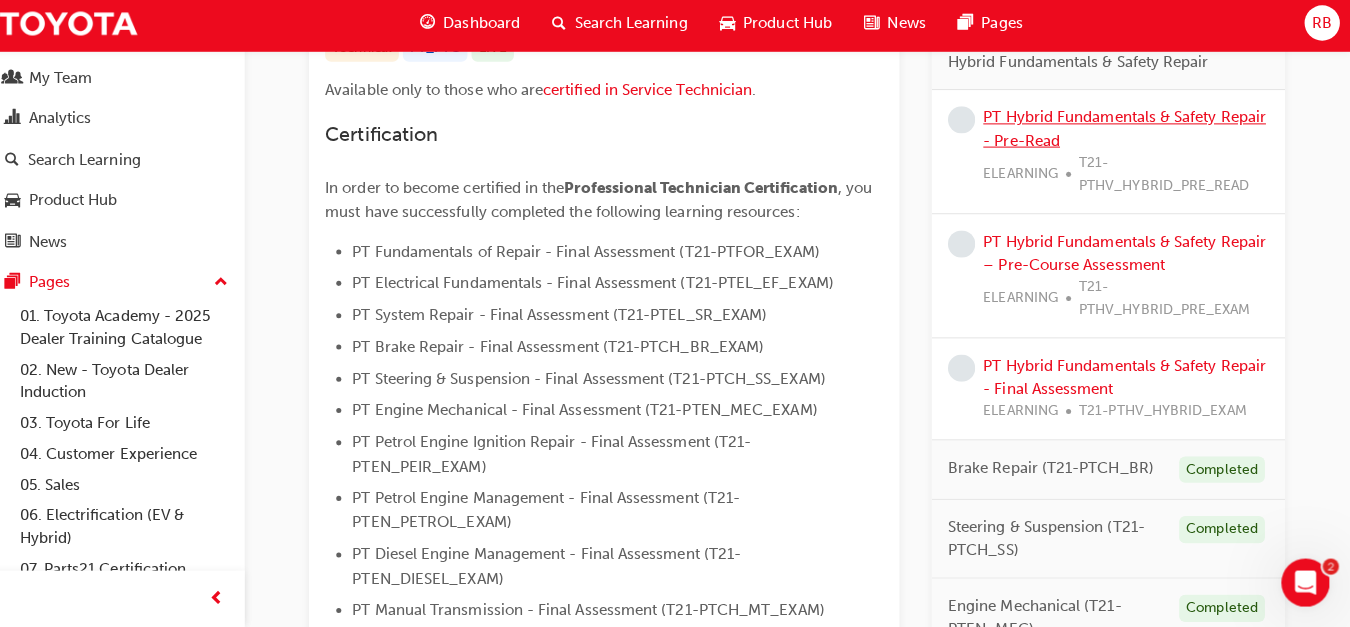 click on "PT Hybrid Fundamentals & Safety Repair - Pre-Read" at bounding box center (1127, 133) 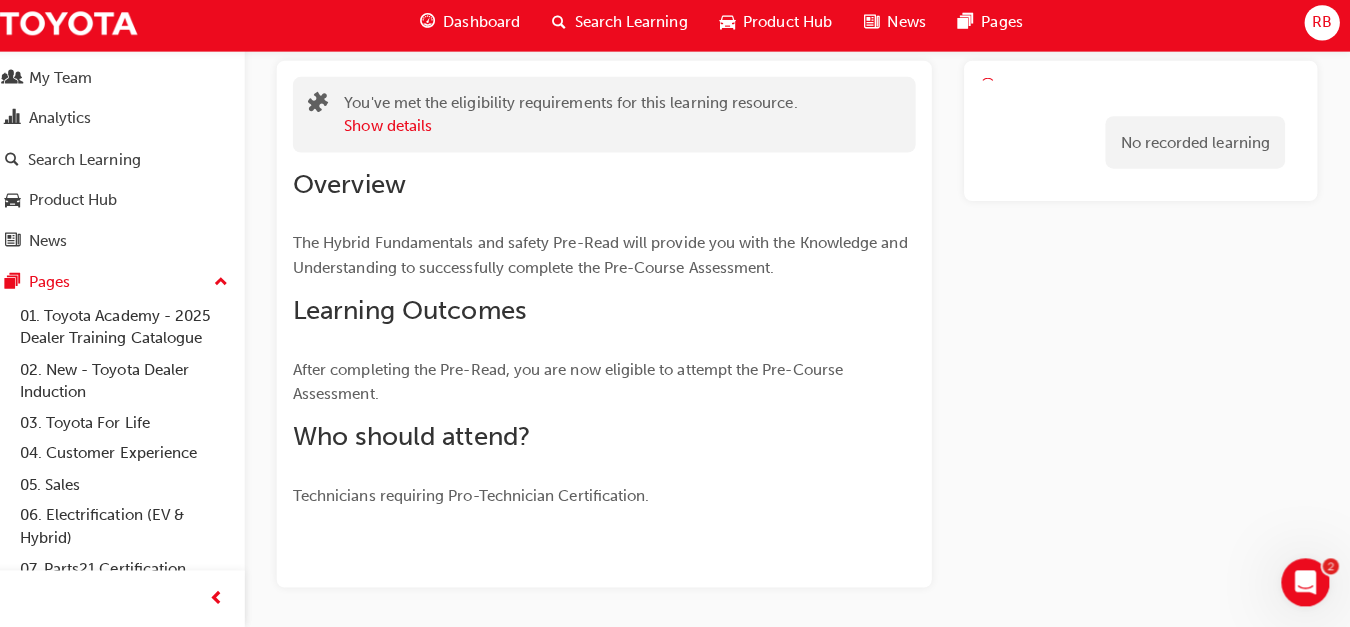 scroll, scrollTop: 126, scrollLeft: 0, axis: vertical 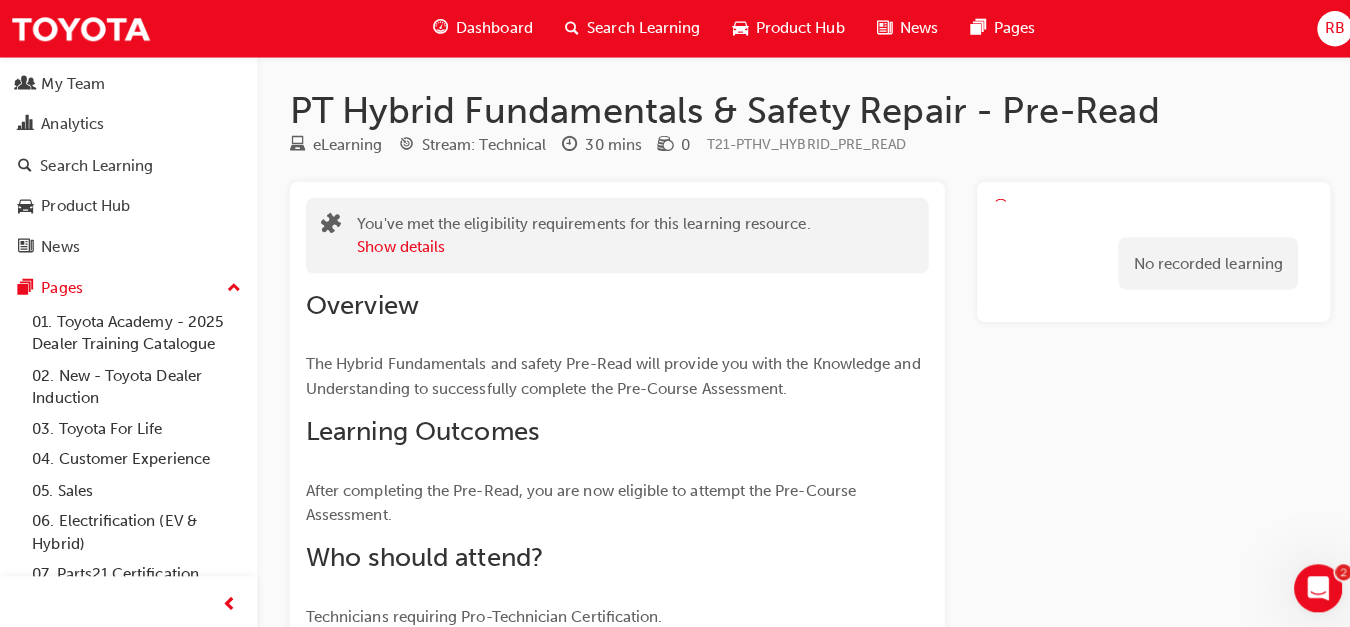 click on "You've met the eligibility requirements for this learning resource. Show details Overview The Hybrid Fundamentals and safety Pre-Read will provide you with the Knowledge and Understanding to successfully complete the Pre-Course Assessment. Learning Outcomes After completing the Pre-Read, you are now eligible to attempt the Pre-Course Assessment. Who should attend? Technicians requiring Pro-Technician Certification." at bounding box center [611, 441] 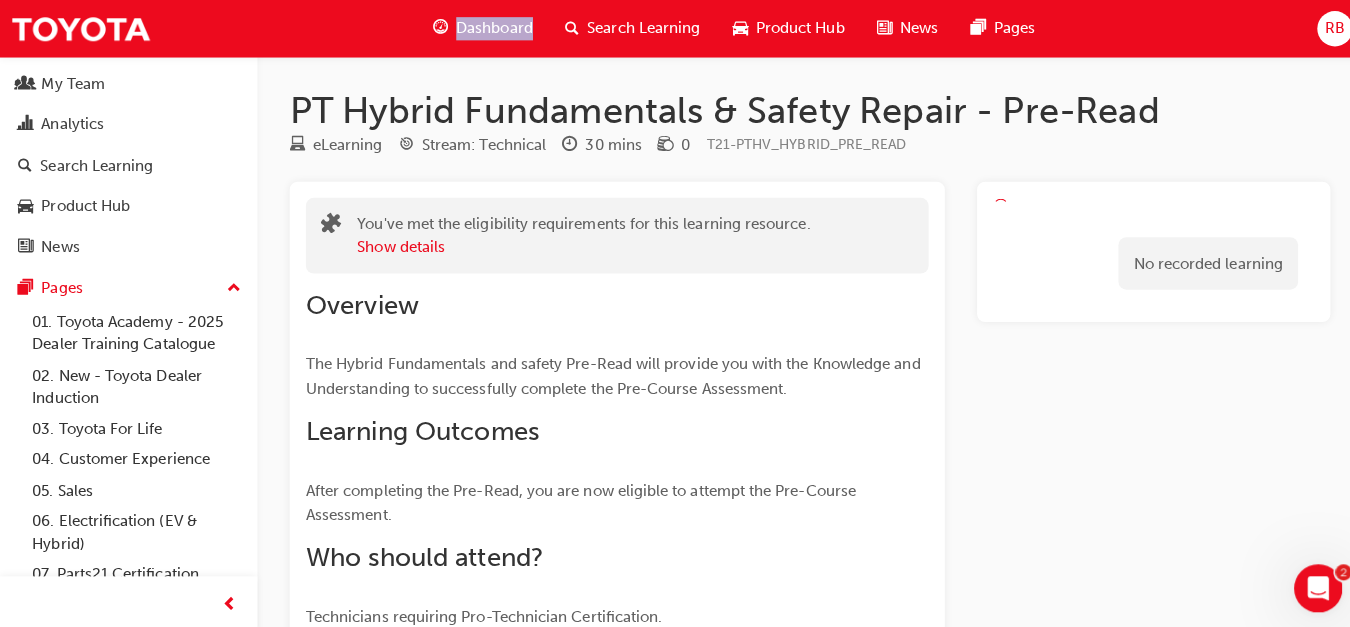 click on "Dashboard Search Learning Product Hub News Pages" at bounding box center (727, 28) 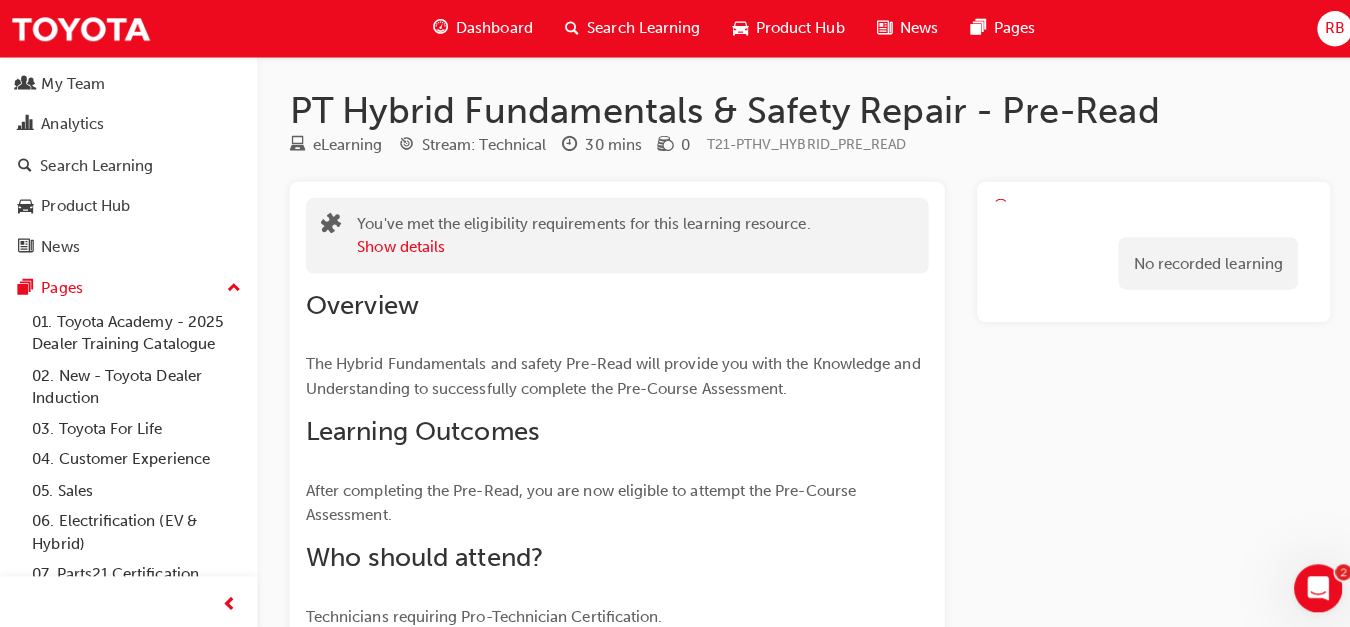 click on "Dashboard Search Learning Product Hub News Pages" at bounding box center [727, 28] 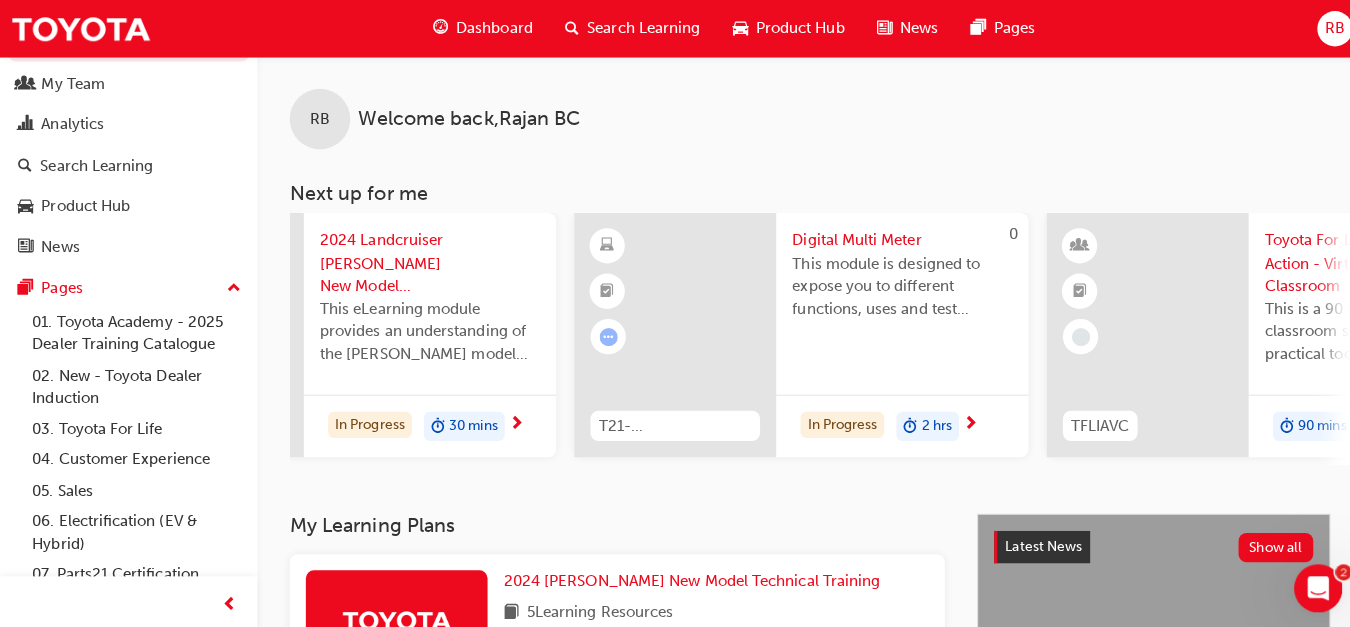 scroll, scrollTop: 0, scrollLeft: 197, axis: horizontal 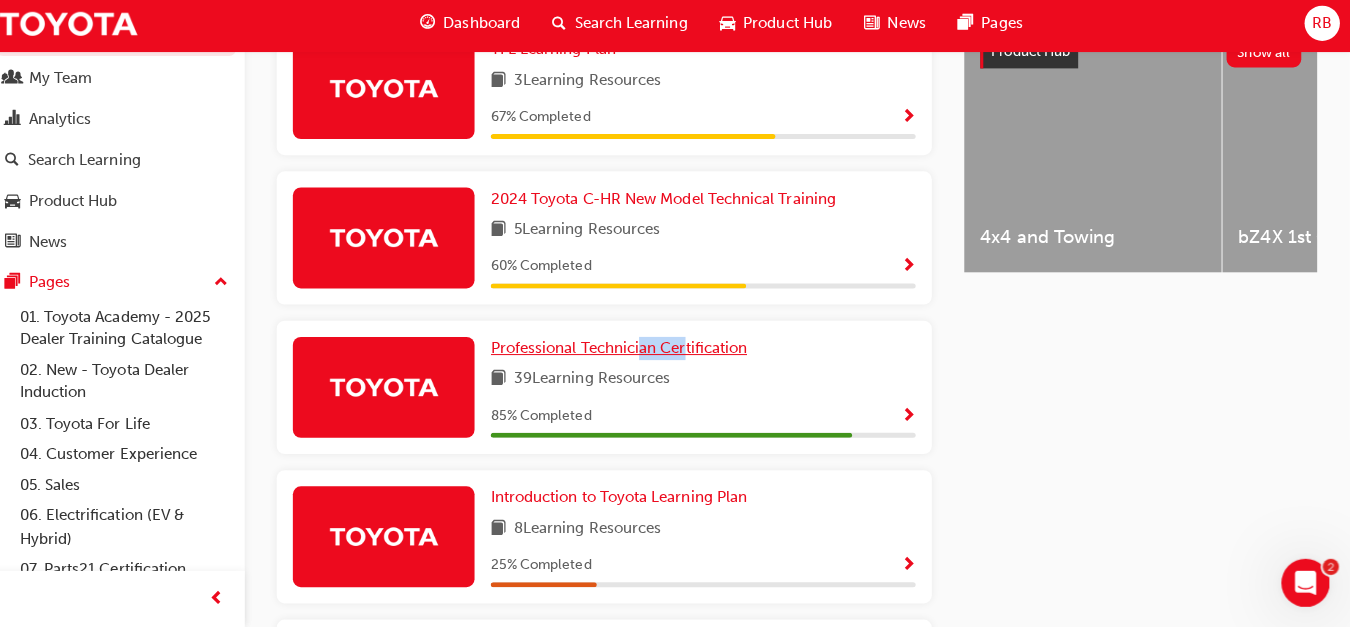 drag, startPoint x: 691, startPoint y: 328, endPoint x: 648, endPoint y: 349, distance: 47.853943 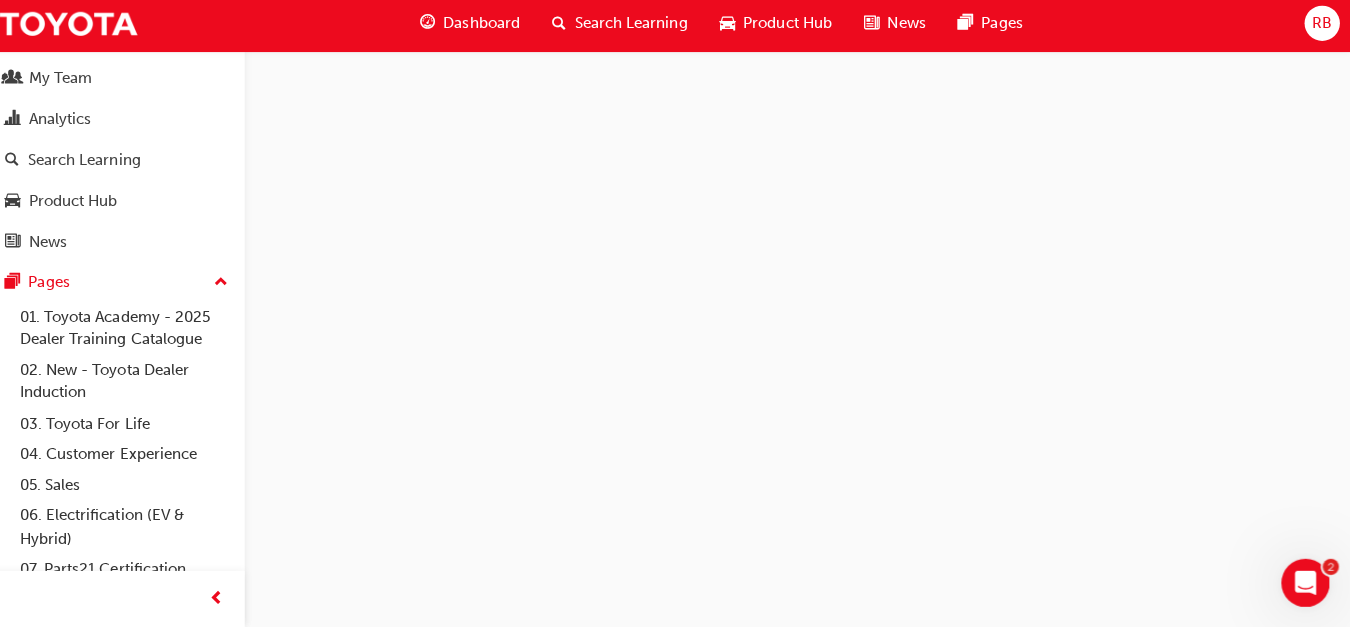 scroll, scrollTop: 0, scrollLeft: 0, axis: both 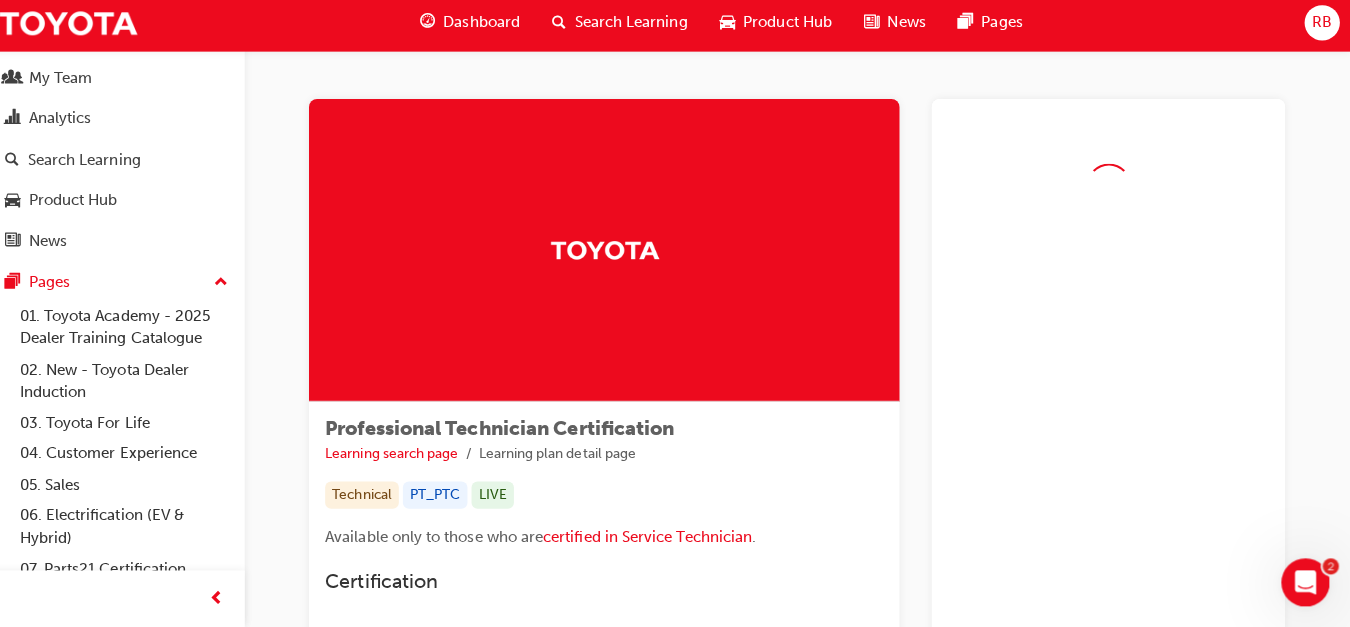click at bounding box center [611, 254] 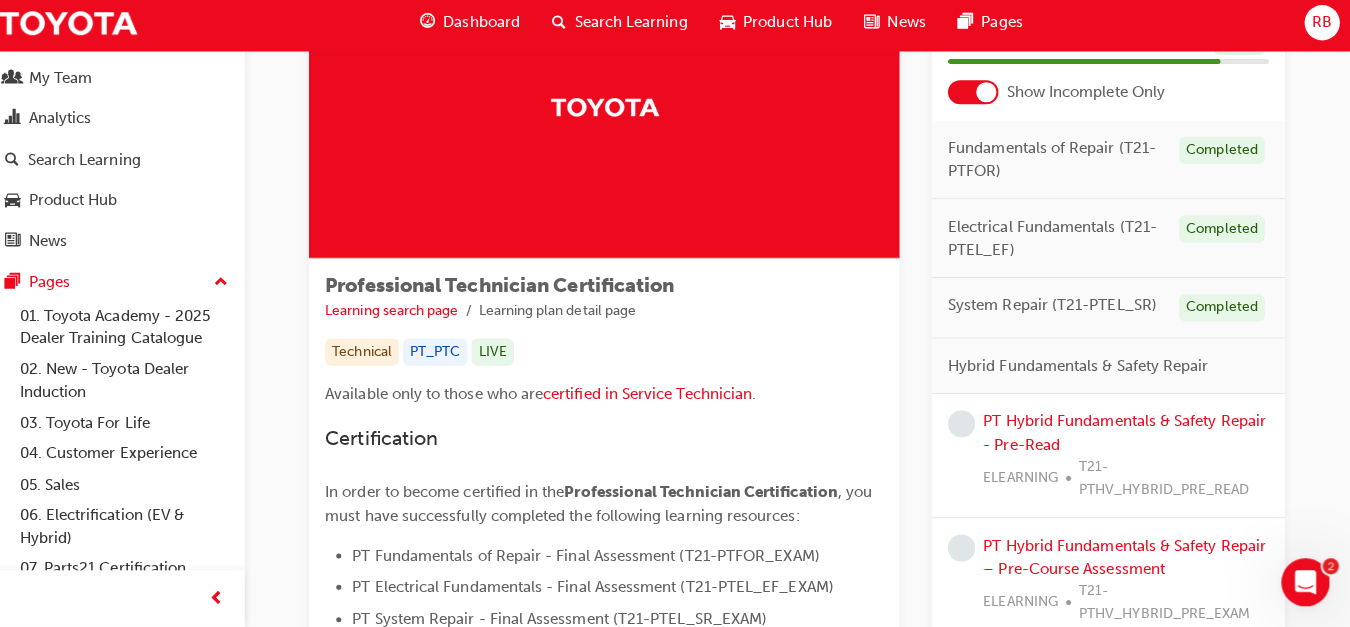scroll, scrollTop: 143, scrollLeft: 0, axis: vertical 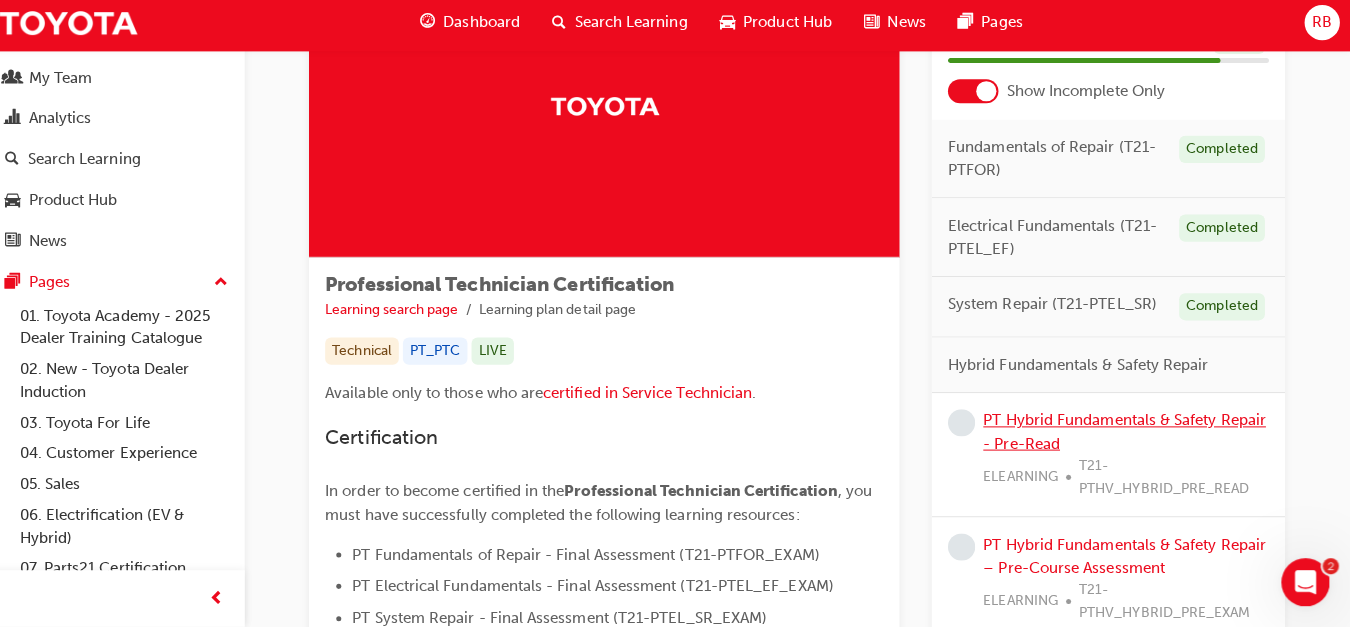 click on "PT Hybrid Fundamentals & Safety Repair - Pre-Read" at bounding box center [1127, 433] 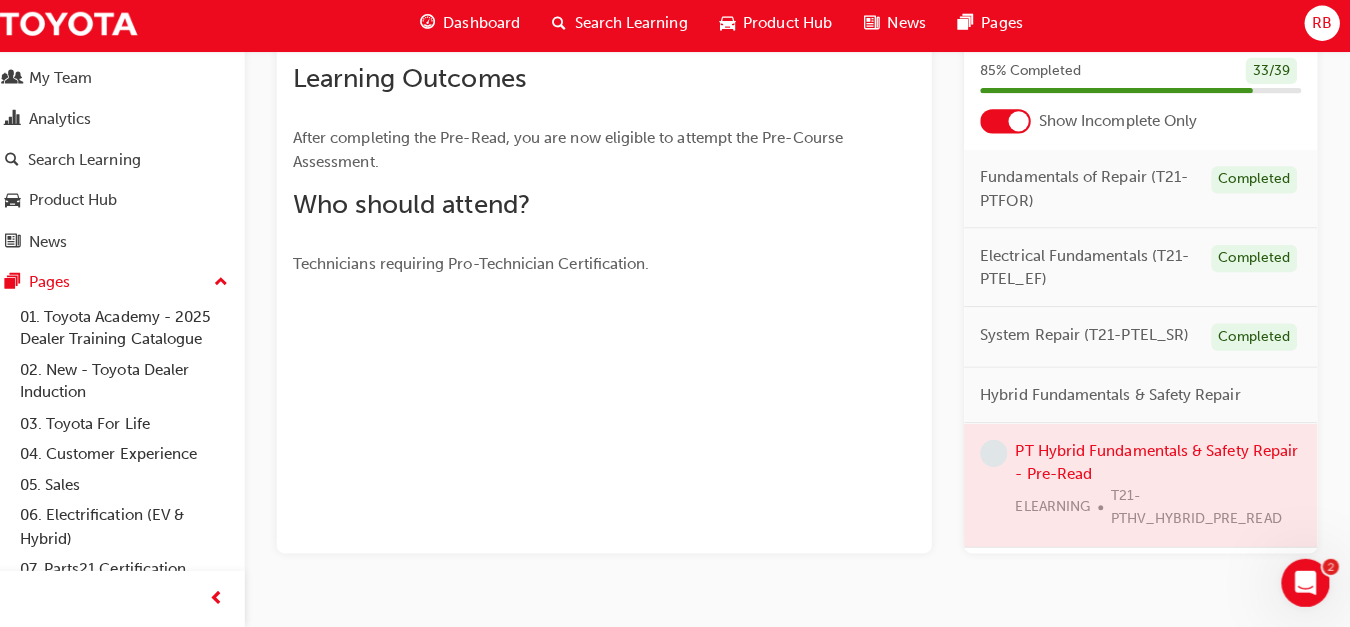 scroll, scrollTop: 385, scrollLeft: 0, axis: vertical 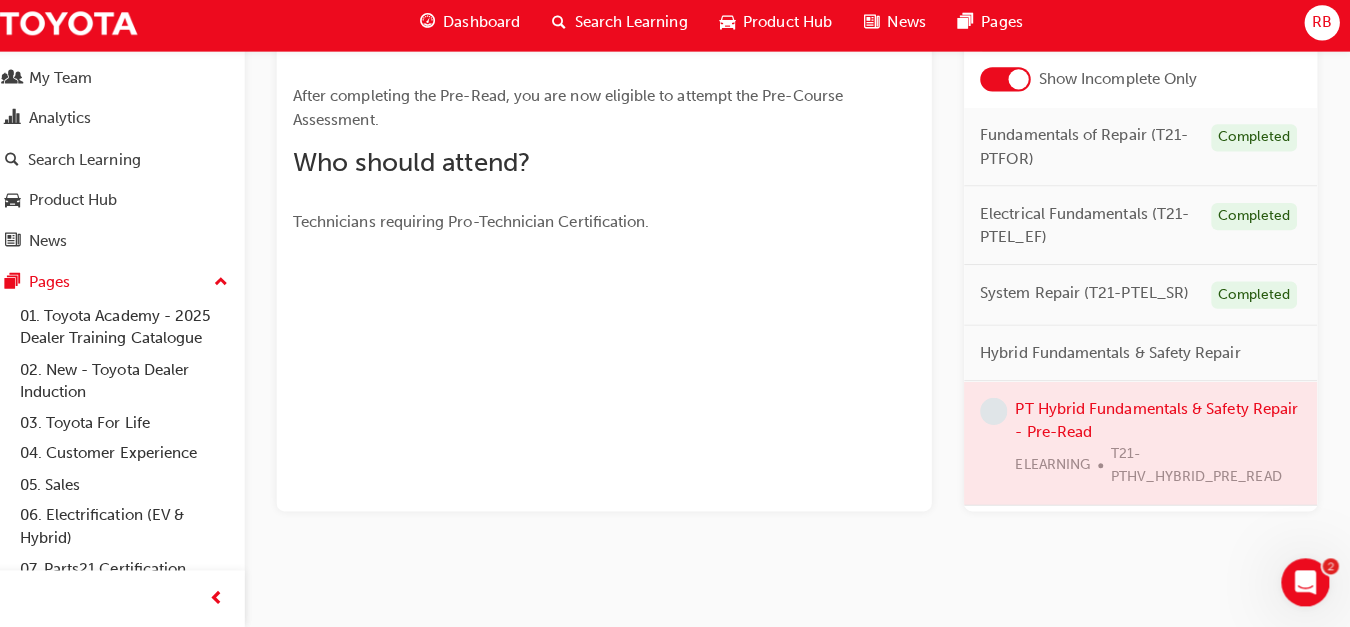 click at bounding box center [1143, 445] 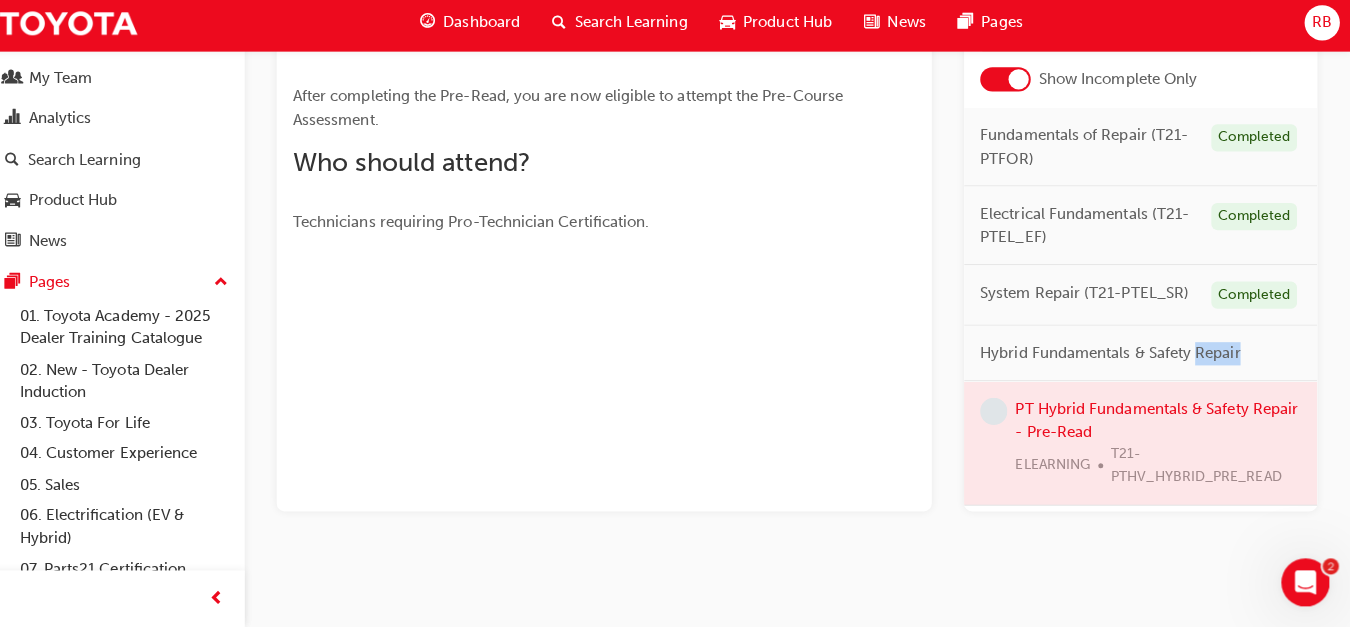 click at bounding box center [1143, 445] 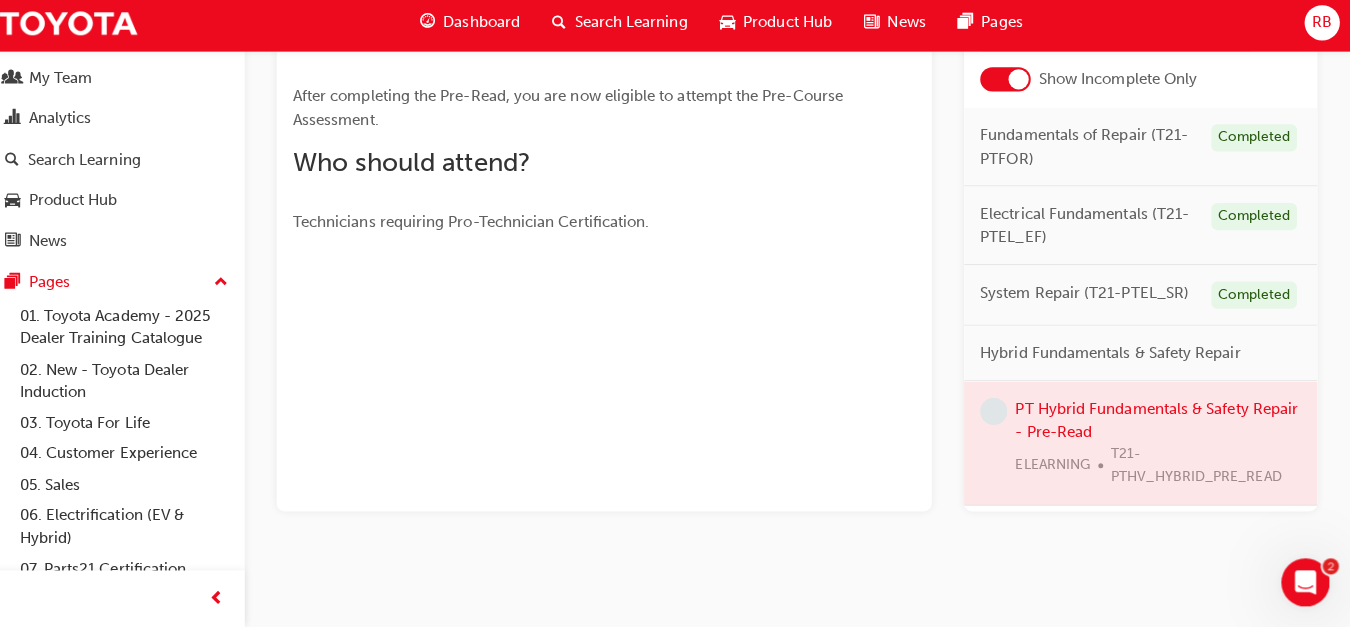 click at bounding box center [1143, 445] 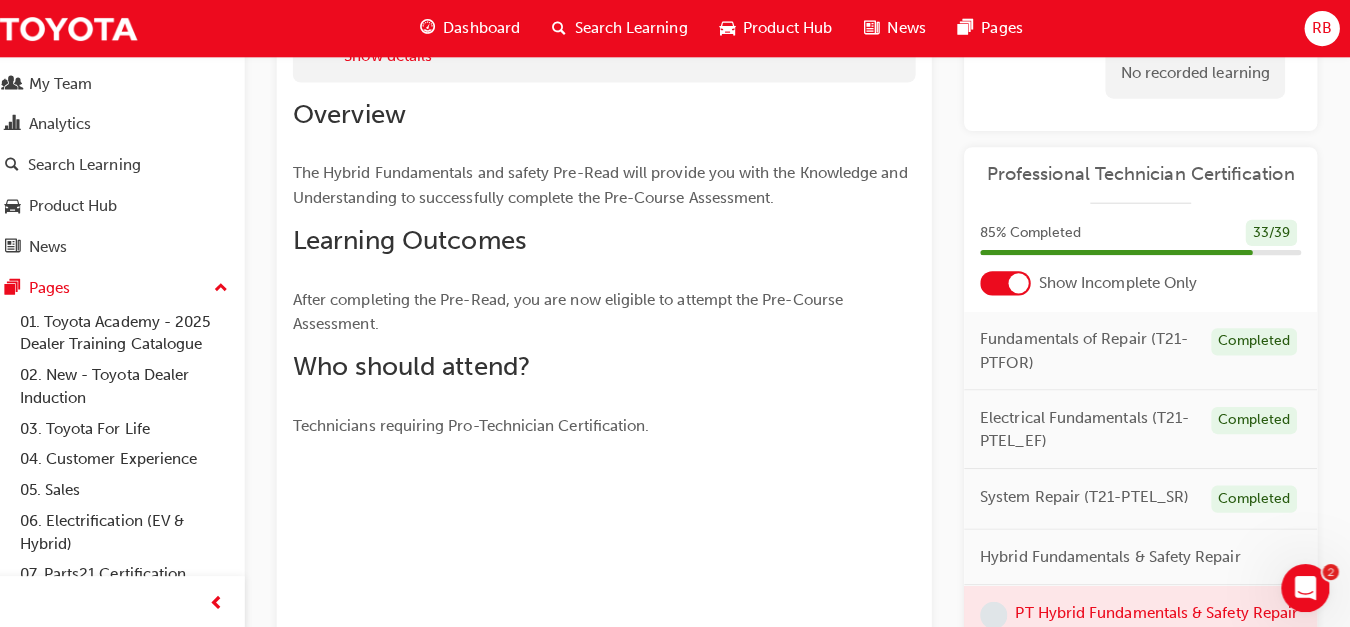scroll, scrollTop: 188, scrollLeft: 0, axis: vertical 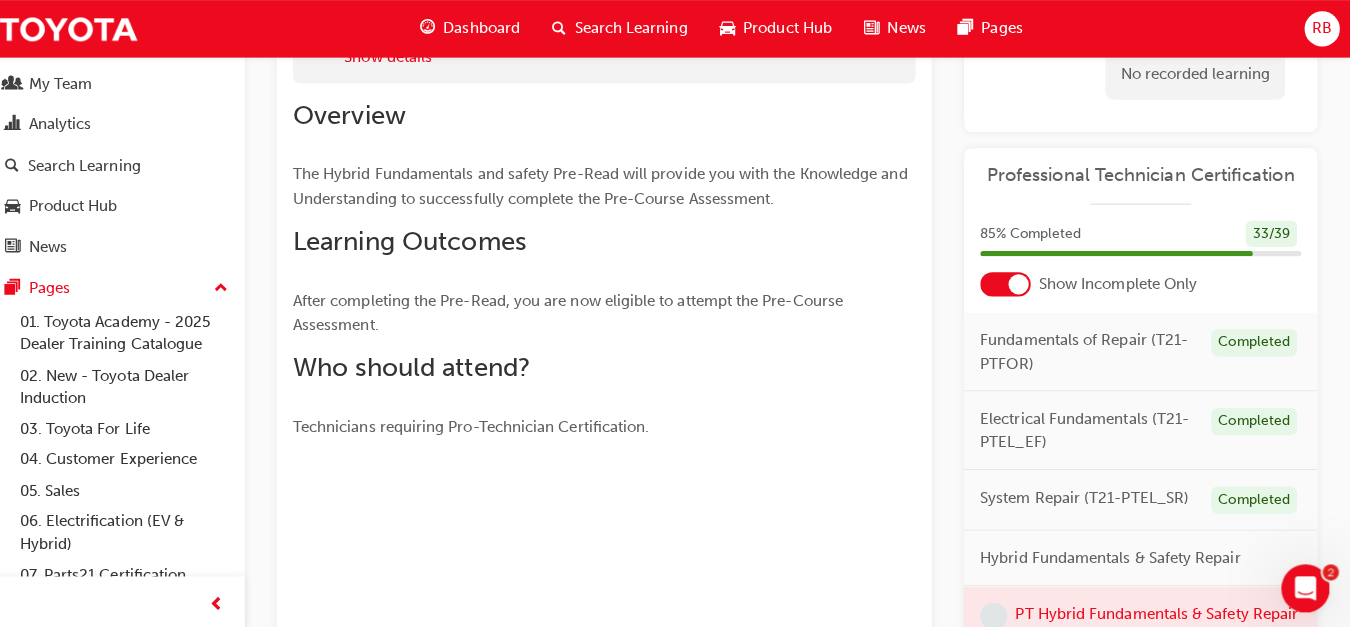 click on "Professional Technician Certification" at bounding box center [1143, 174] 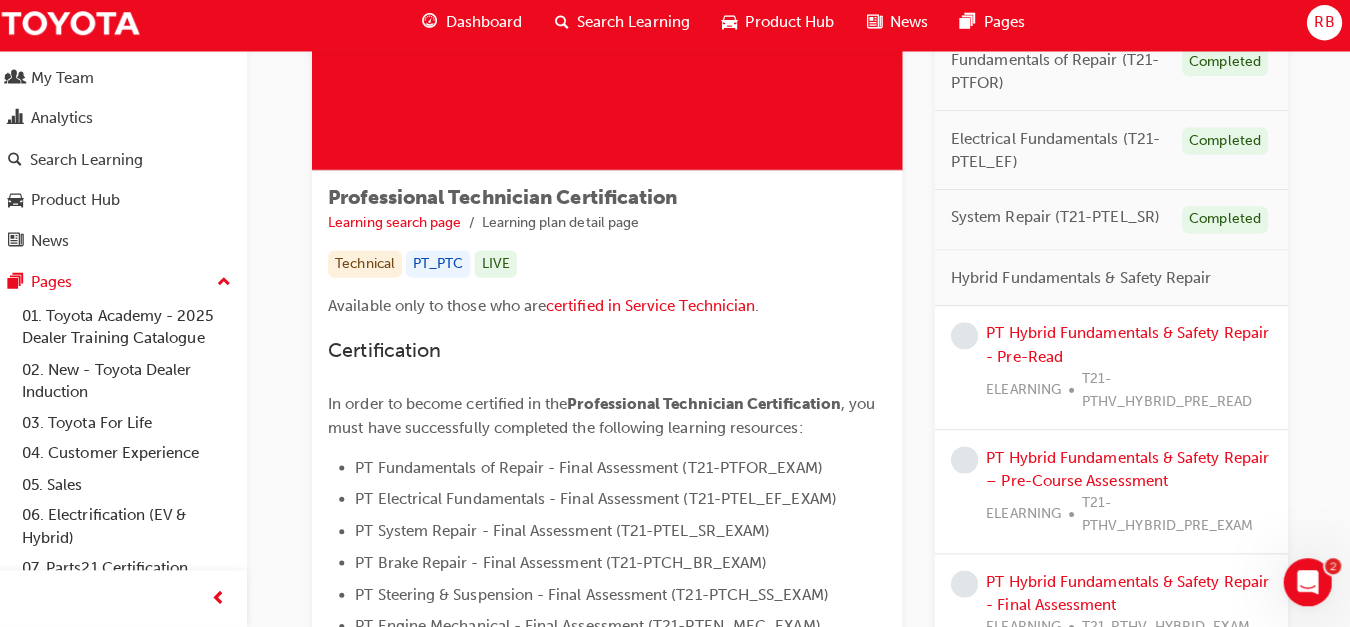 scroll, scrollTop: 230, scrollLeft: 0, axis: vertical 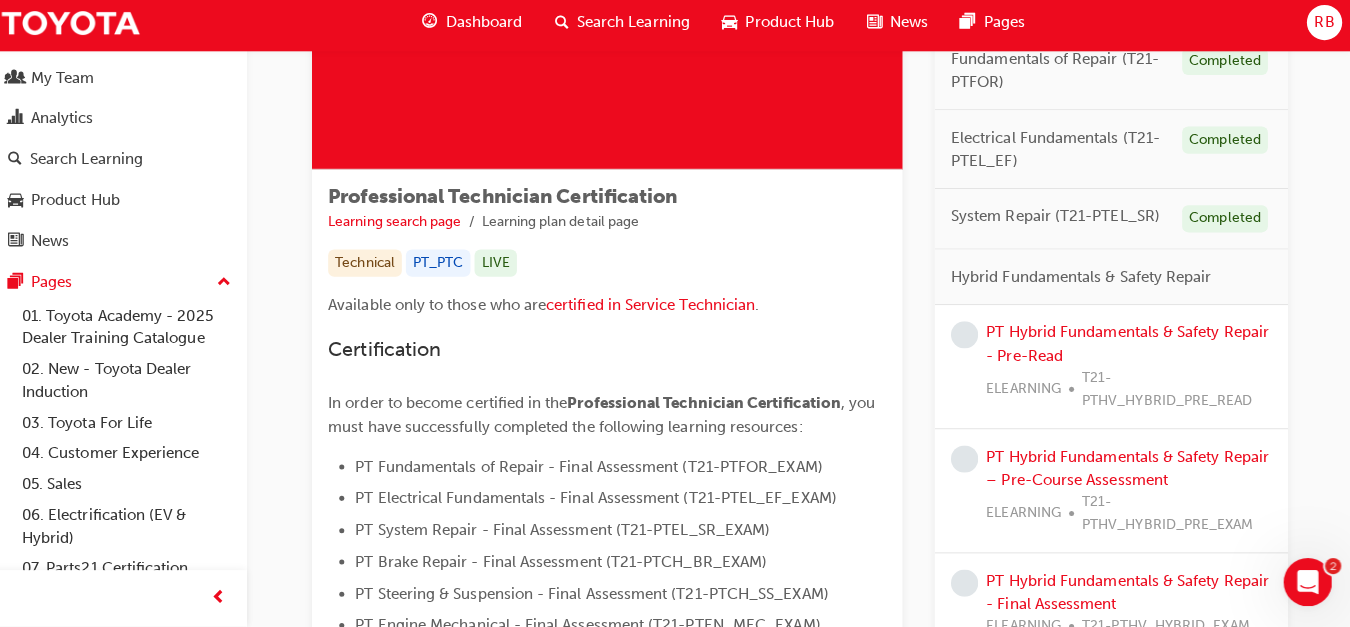 click on "PT Electrical Fundamentals - Final Assessment (T21-PTEL_EF_EXAM)" at bounding box center [600, 499] 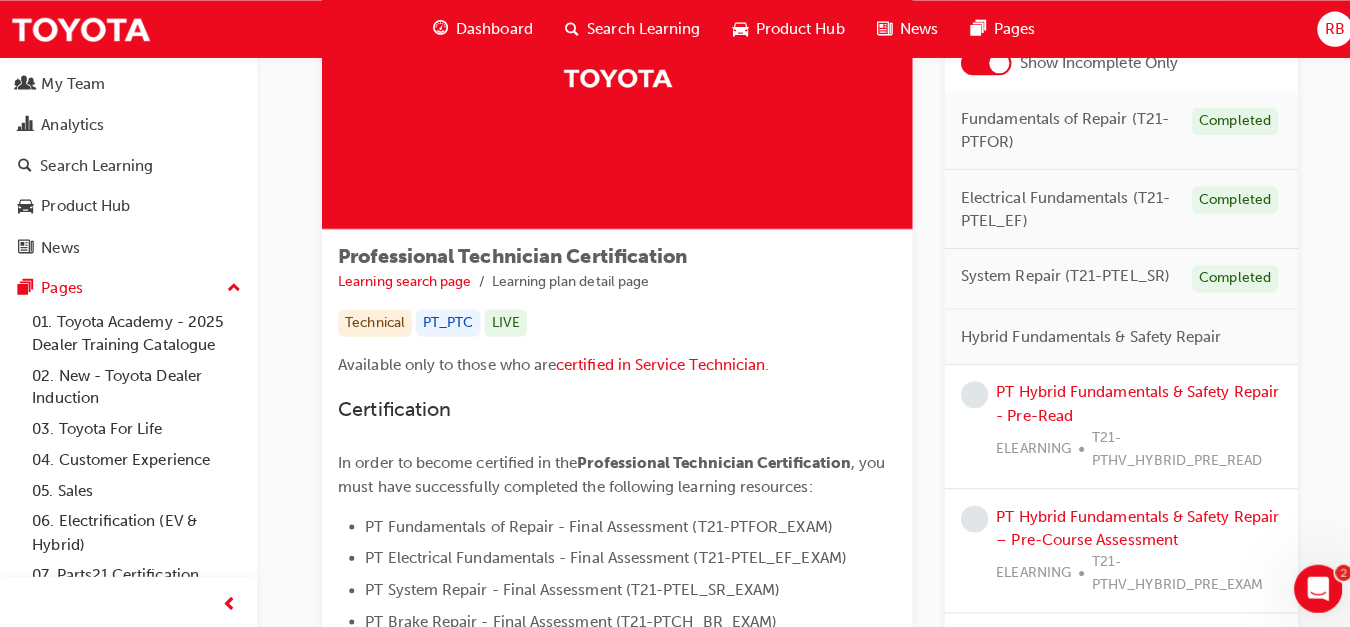 scroll, scrollTop: 154, scrollLeft: 0, axis: vertical 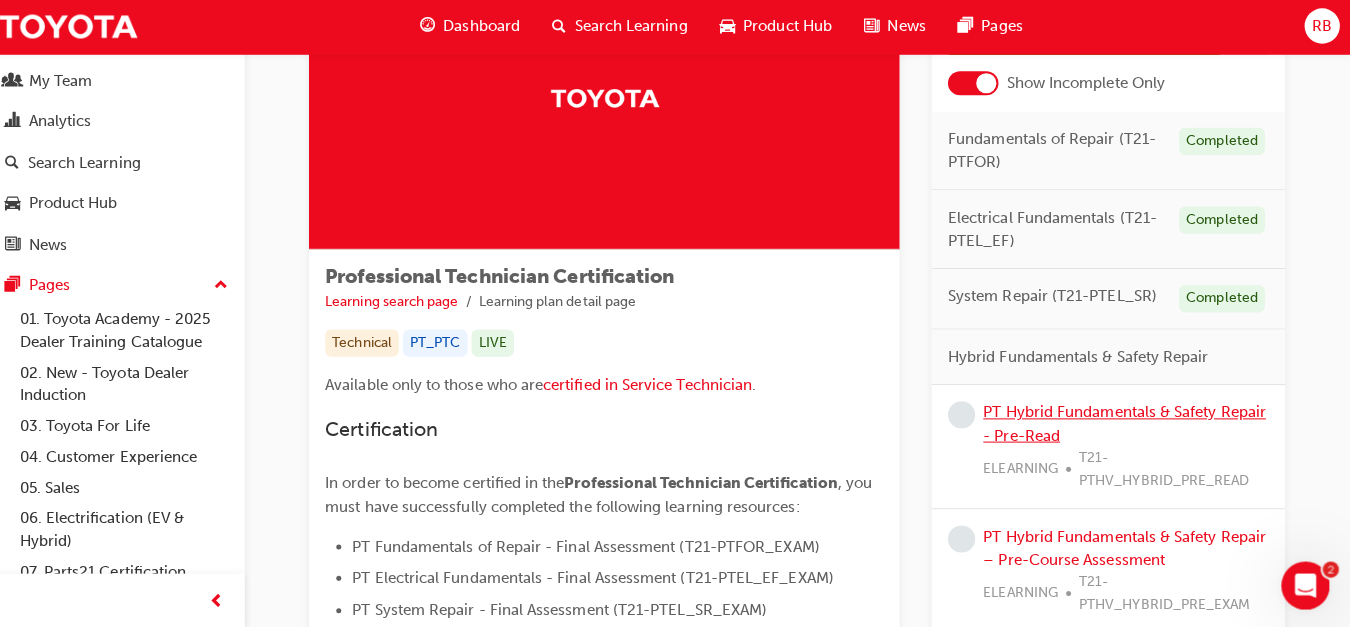 click on "PT Hybrid Fundamentals & Safety Repair - Pre-Read" at bounding box center (1127, 422) 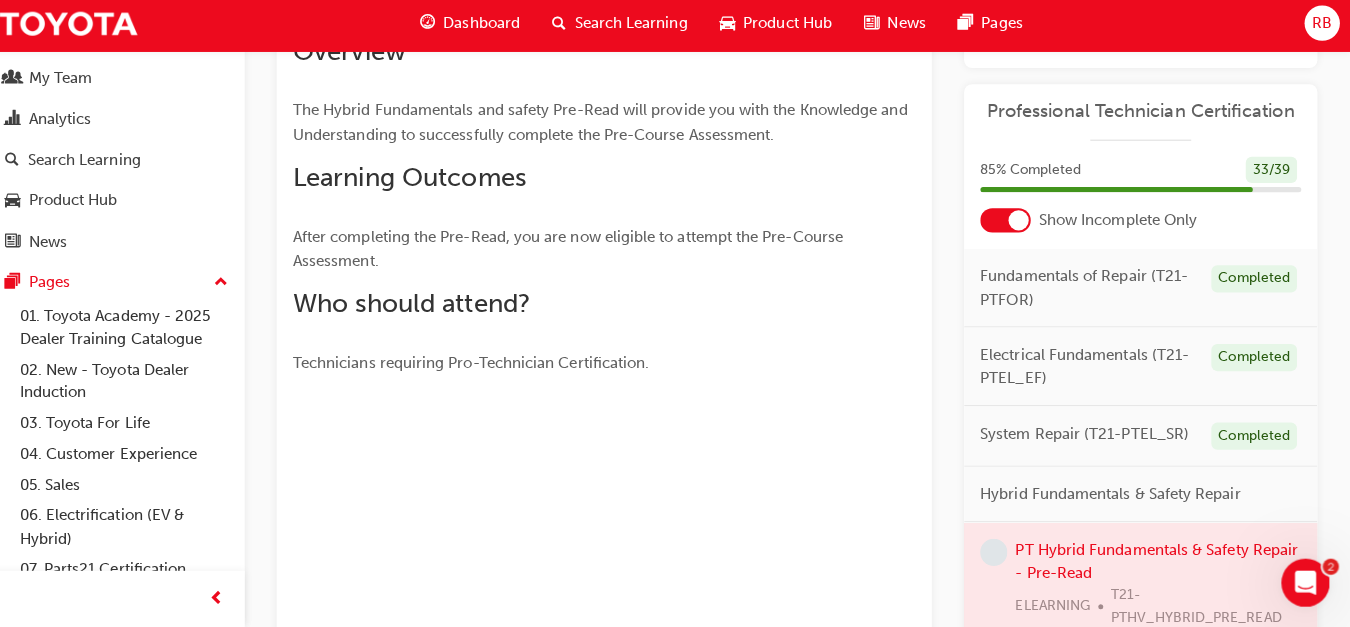 scroll, scrollTop: 247, scrollLeft: 0, axis: vertical 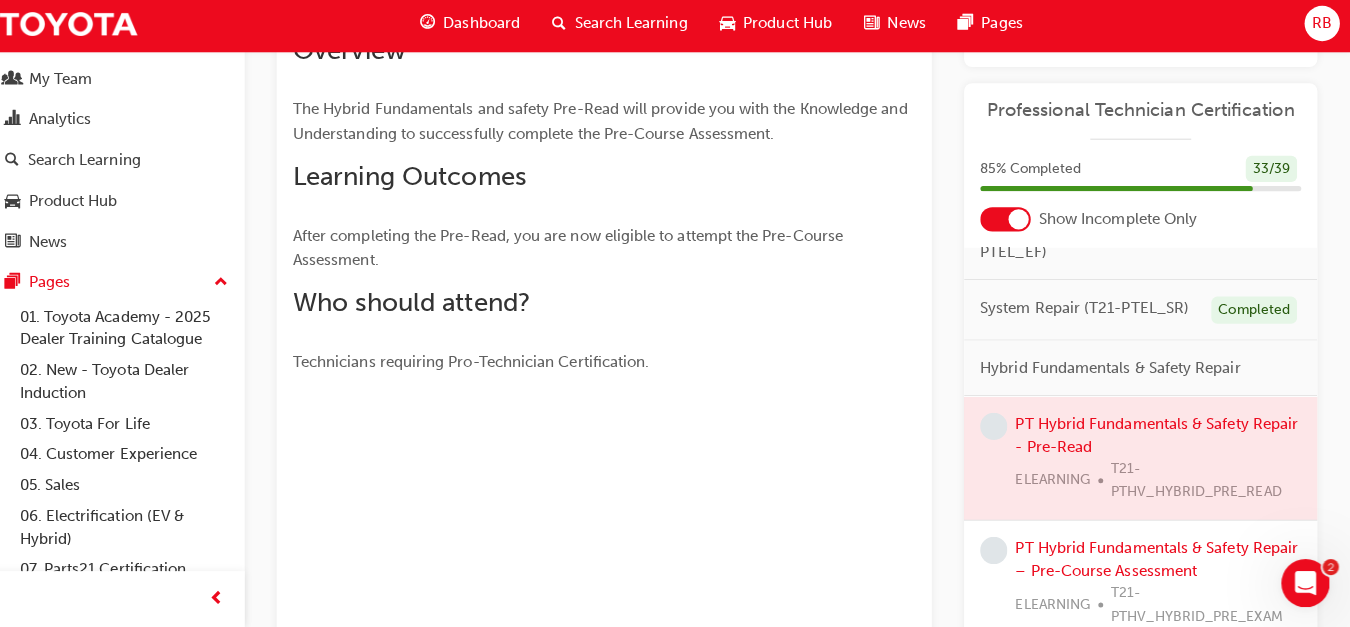 click at bounding box center [1143, 459] 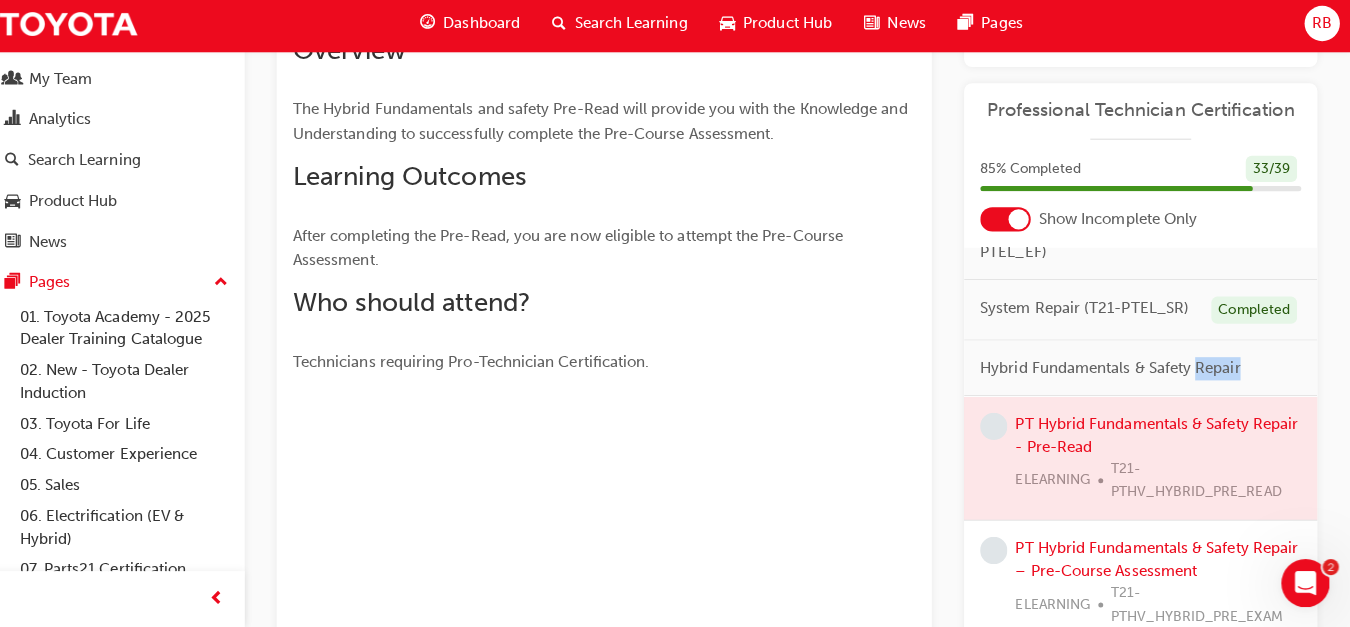 click at bounding box center [1143, 459] 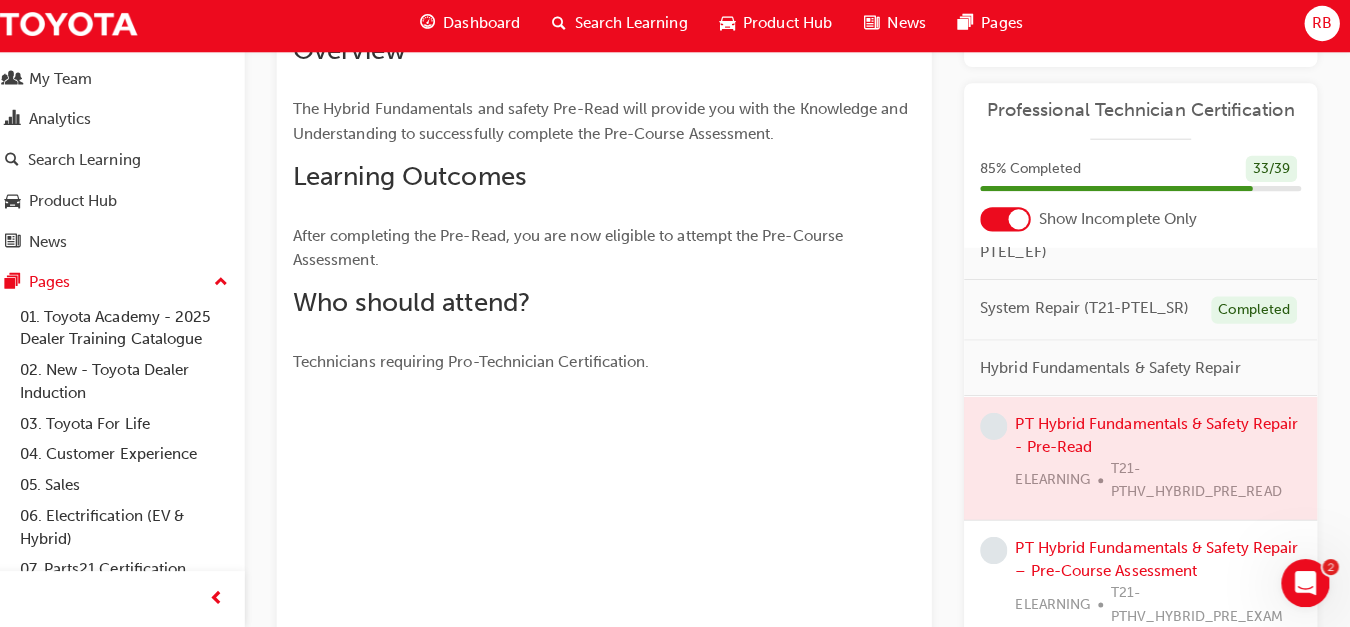 click at bounding box center (1143, 459) 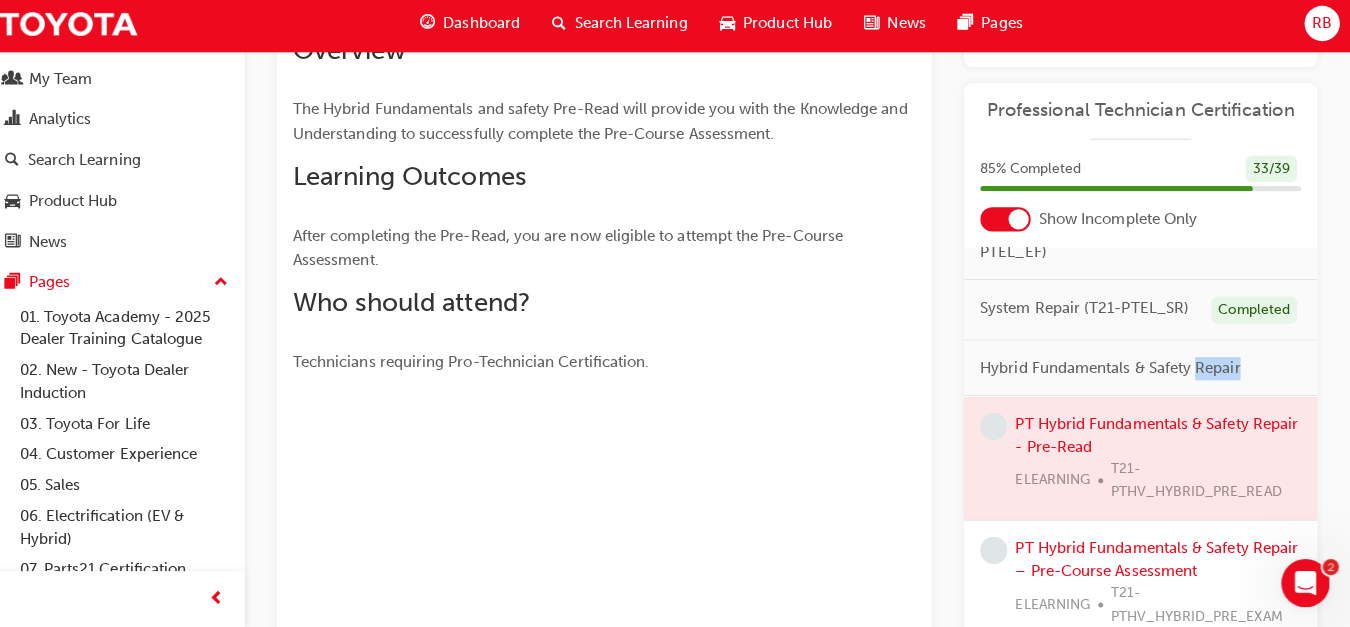 click at bounding box center [1143, 459] 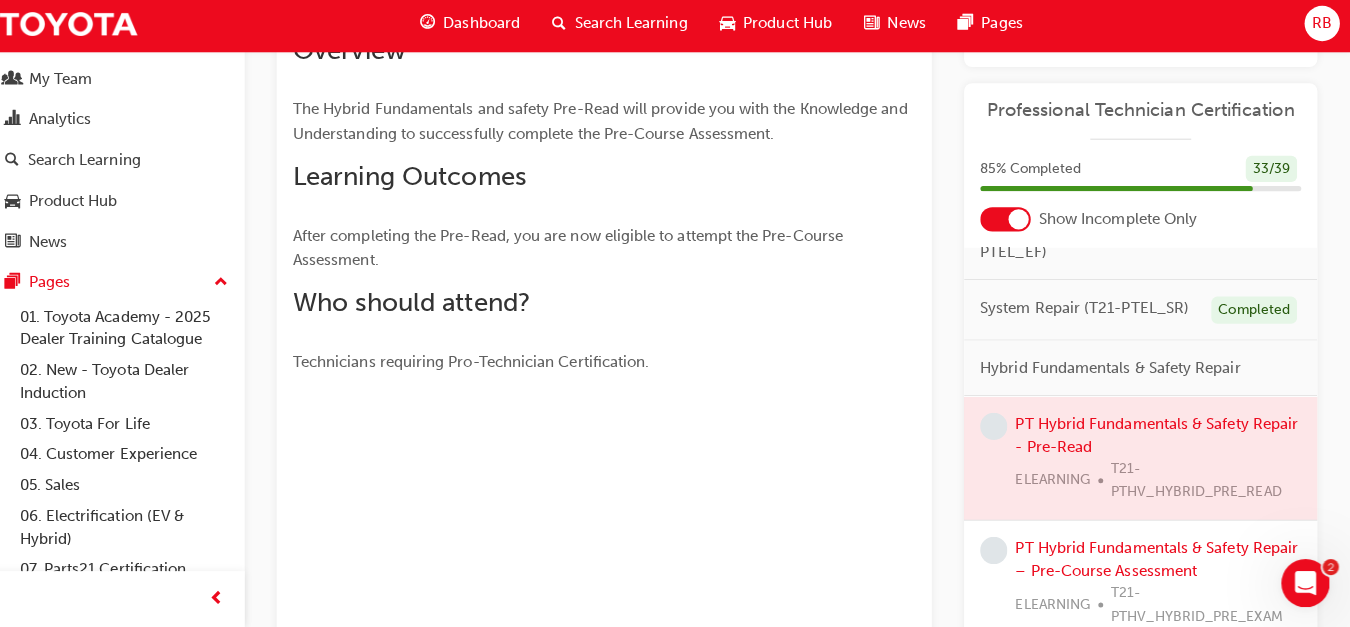 click at bounding box center (1143, 459) 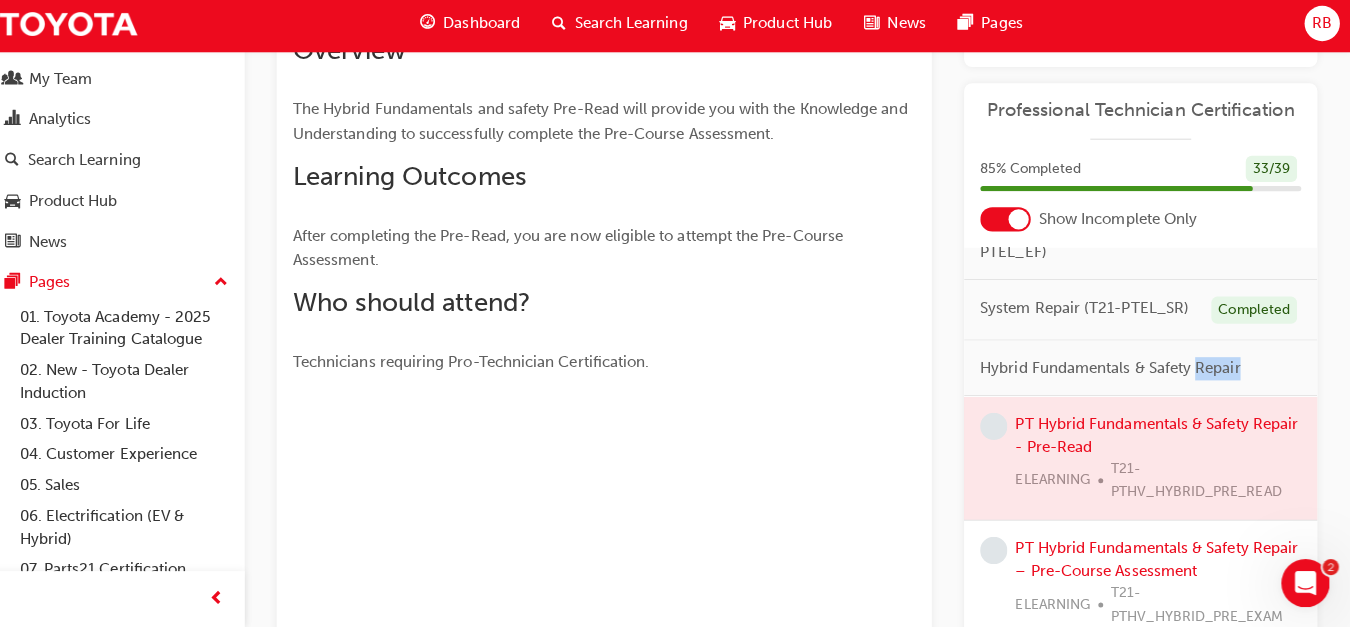 click at bounding box center [1143, 459] 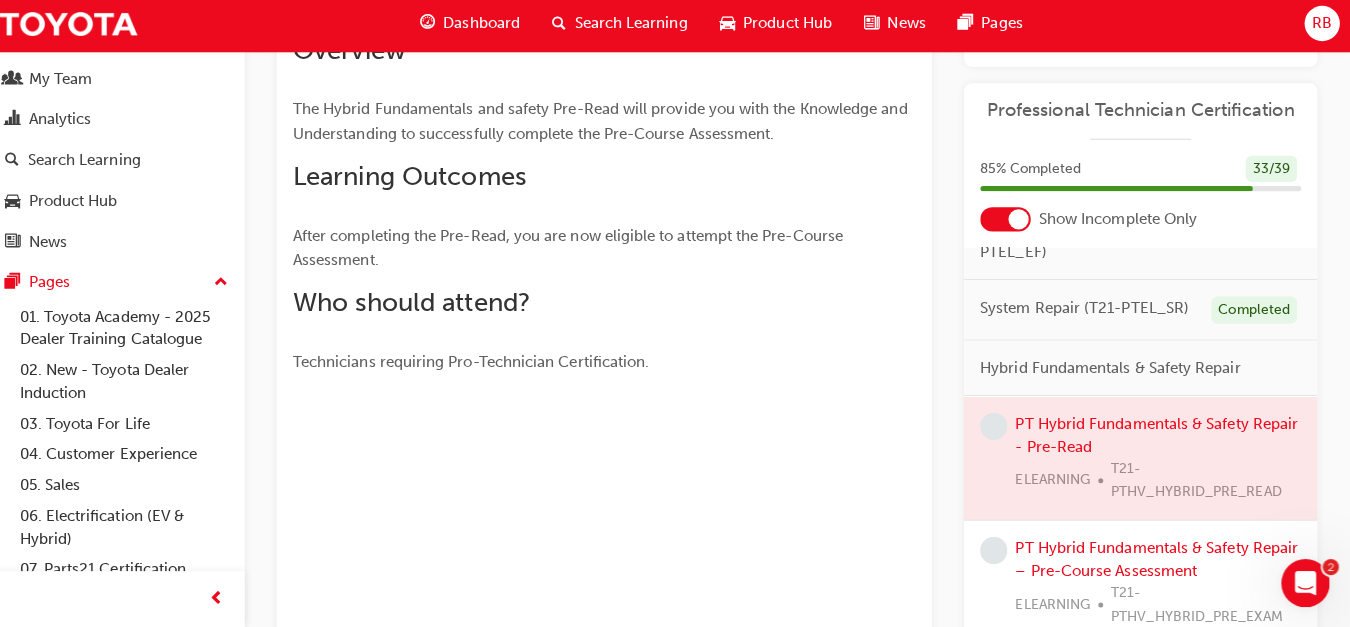 click at bounding box center (1143, 459) 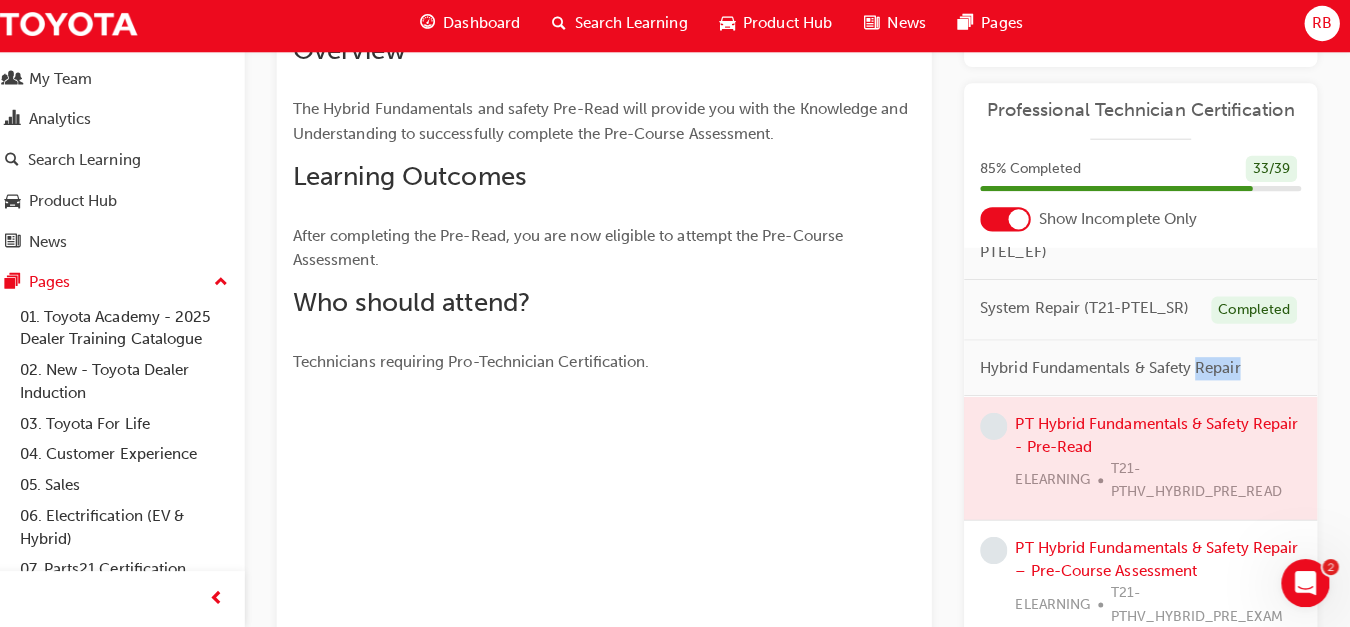 click at bounding box center [1143, 459] 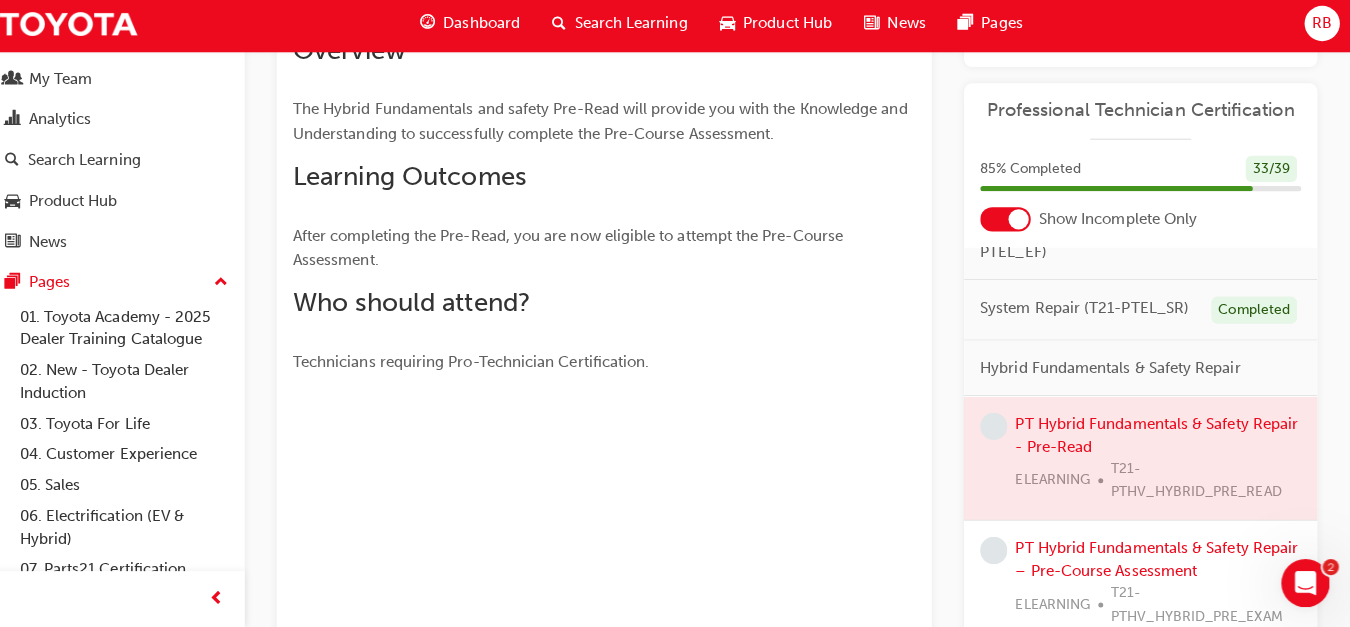 click at bounding box center [1143, 459] 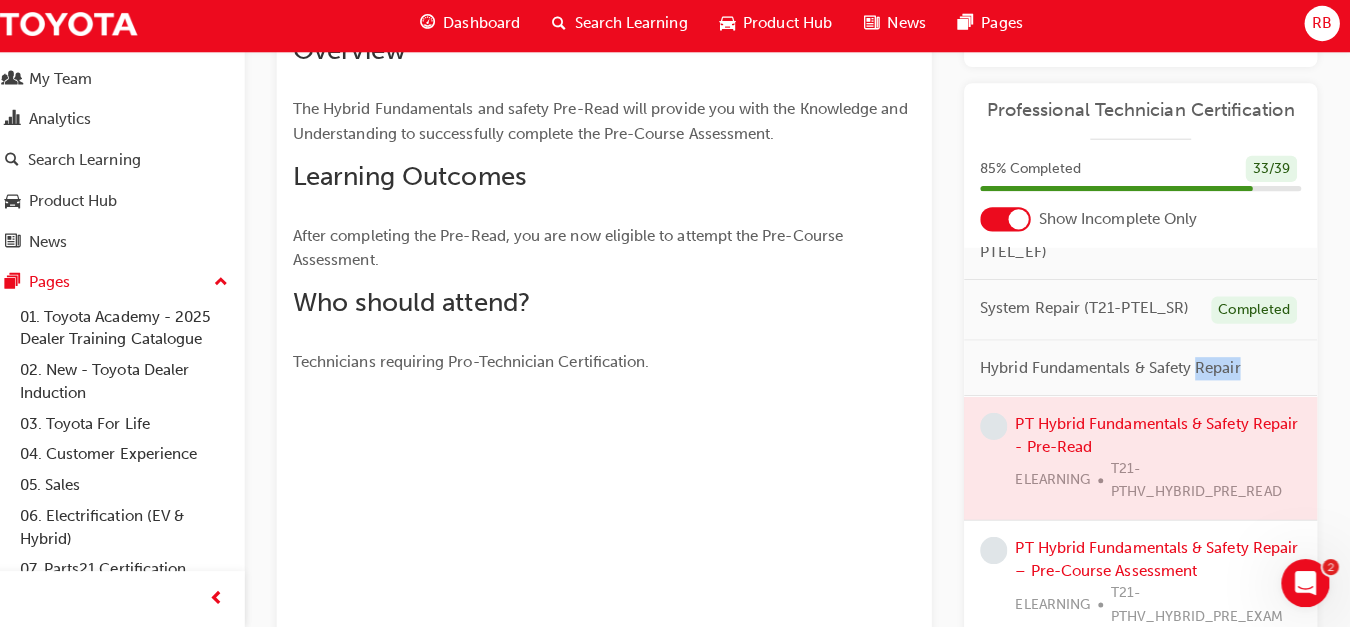 click at bounding box center [1143, 459] 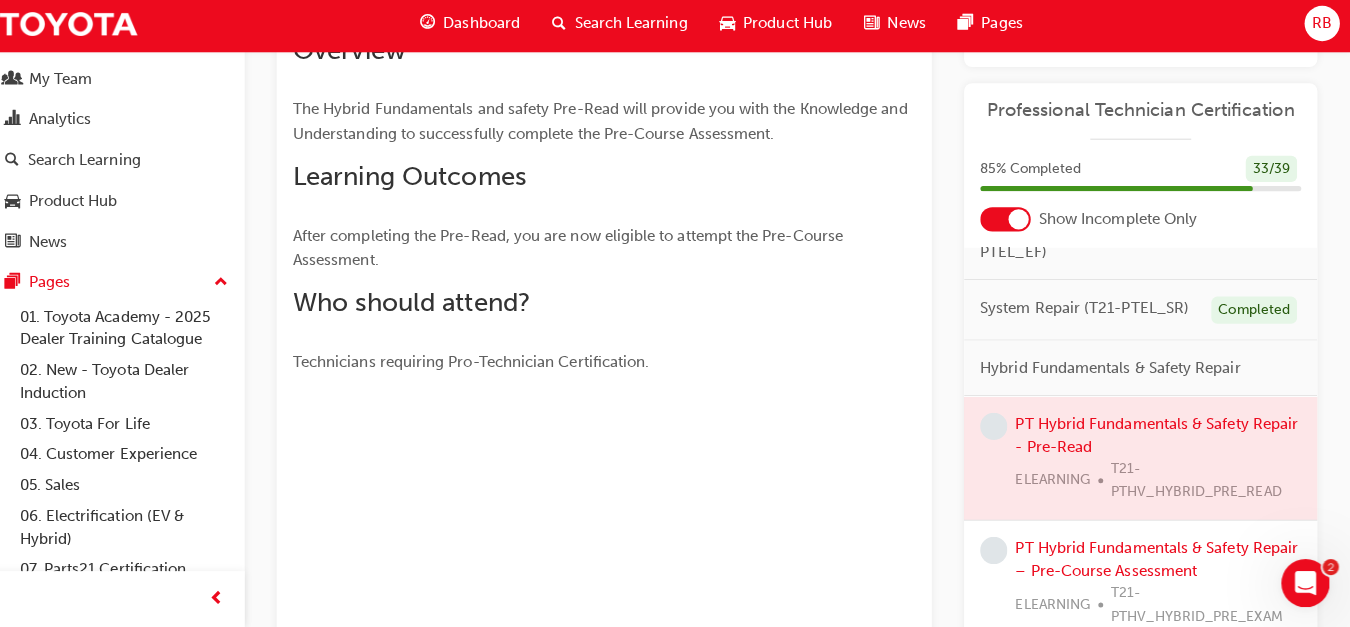 click at bounding box center [1143, 459] 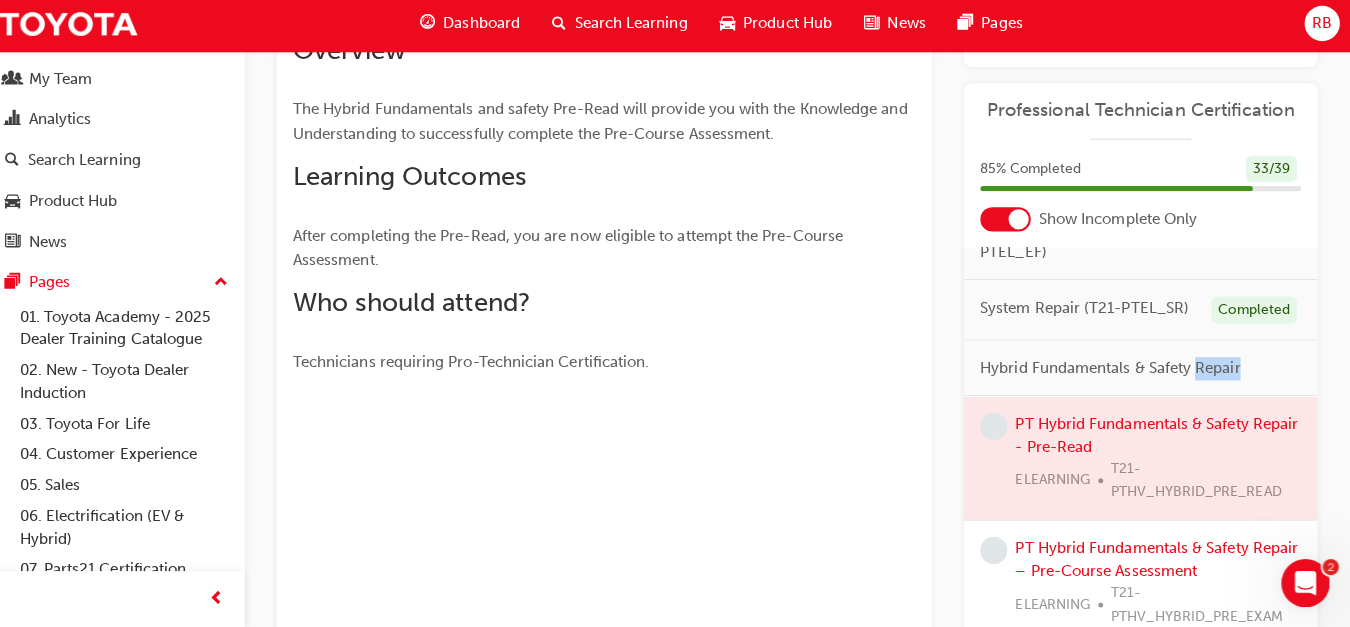 click at bounding box center (1143, 459) 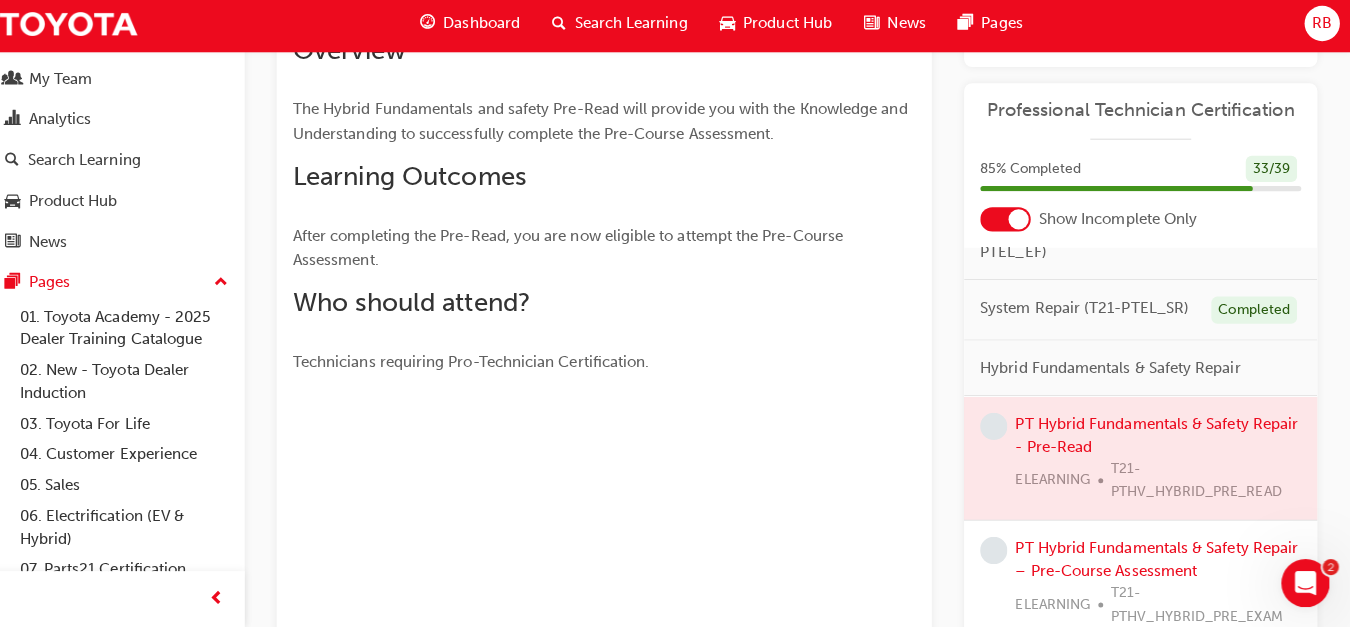 click at bounding box center (1143, 459) 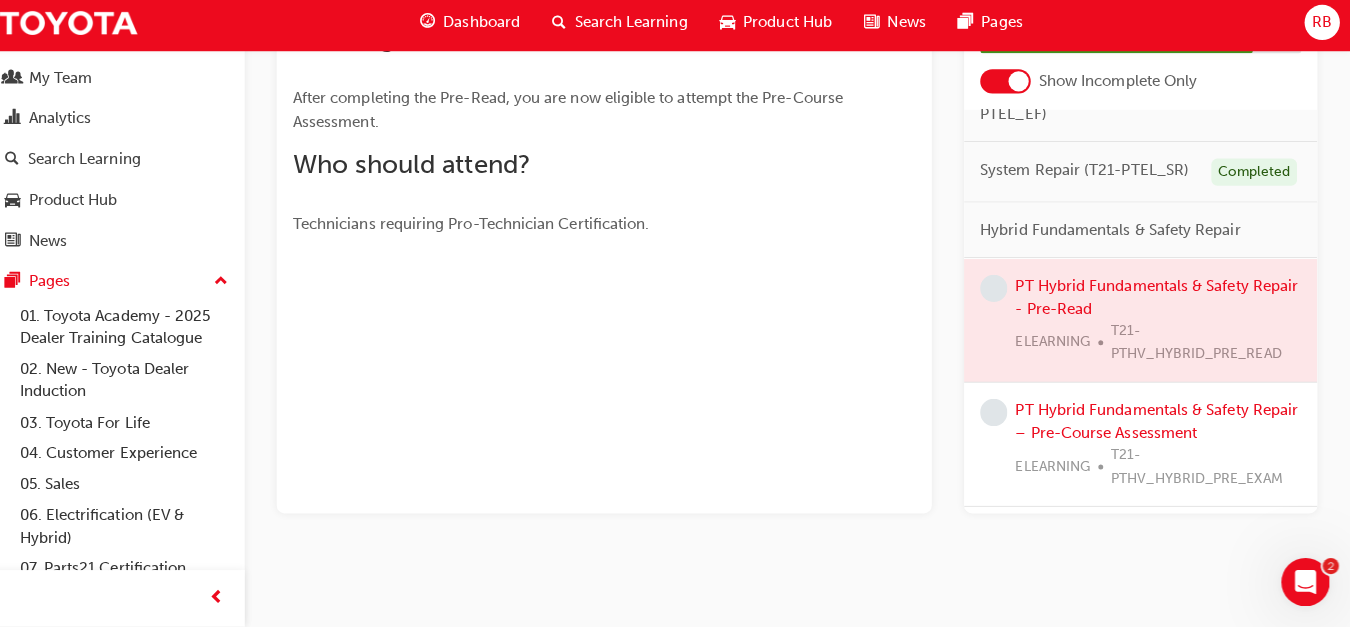 scroll, scrollTop: 385, scrollLeft: 0, axis: vertical 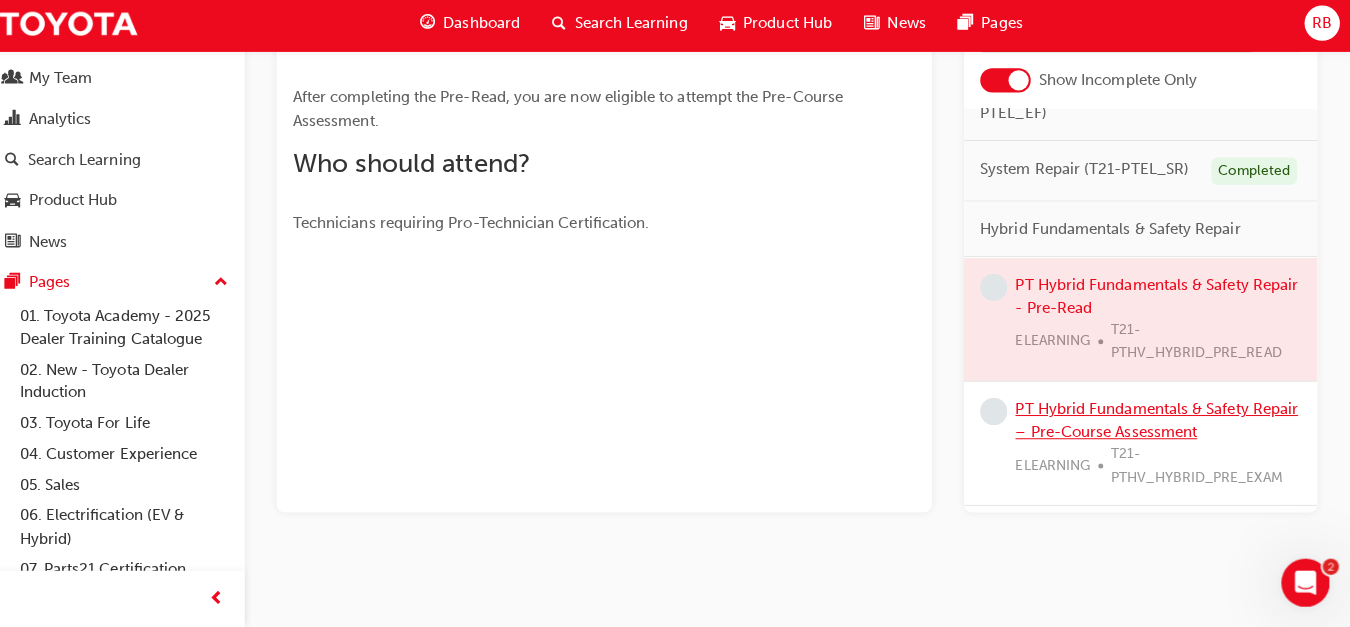 click on "PT Hybrid Fundamentals & Safety Repair – Pre-Course Assessment" at bounding box center [1159, 421] 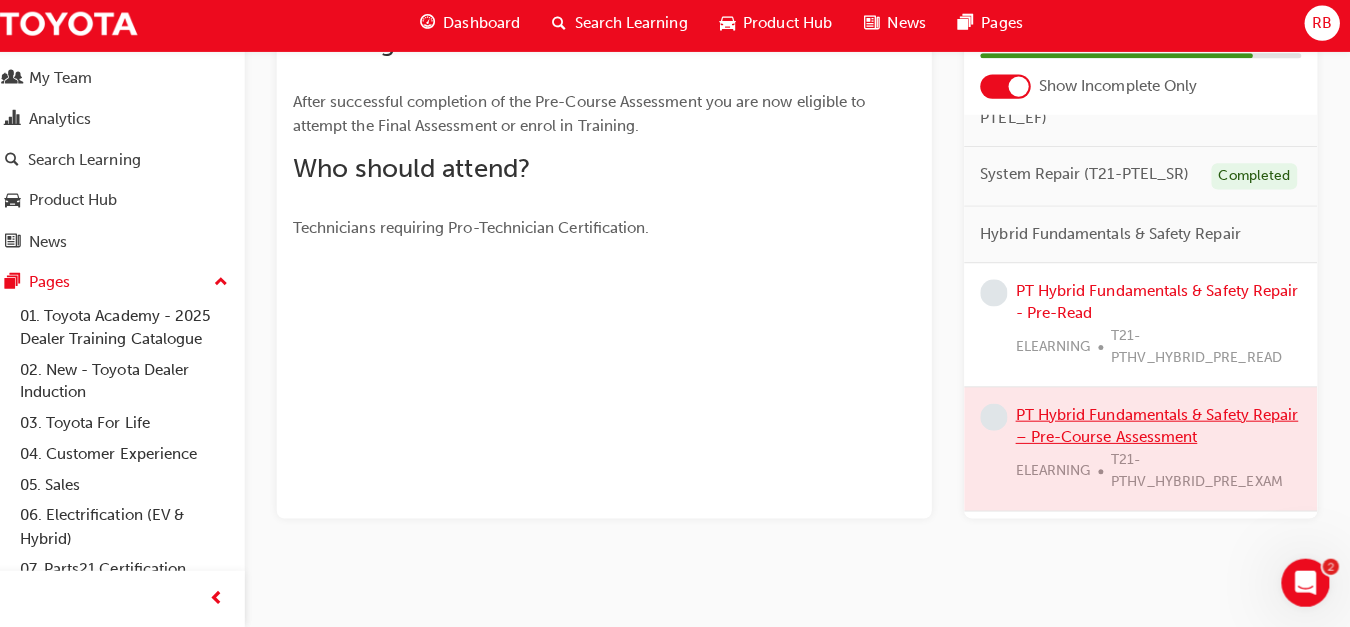 scroll, scrollTop: 429, scrollLeft: 0, axis: vertical 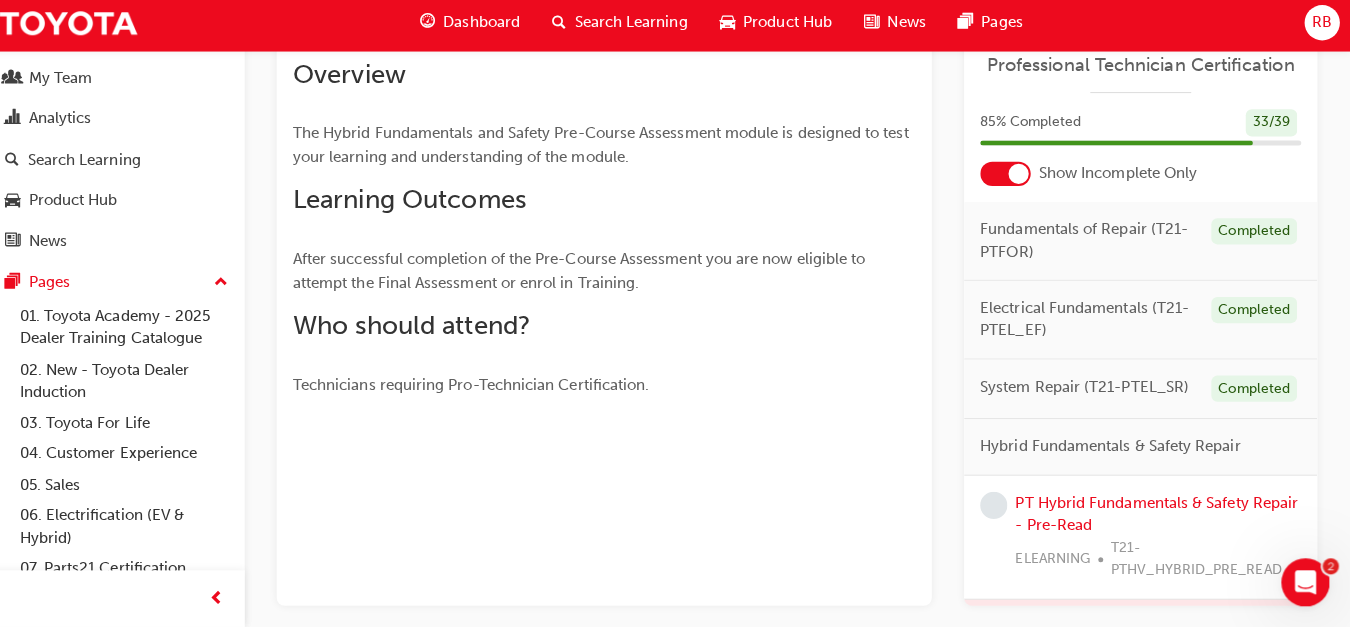 click on "Hybrid Fundamentals & Safety Repair" at bounding box center (1113, 448) 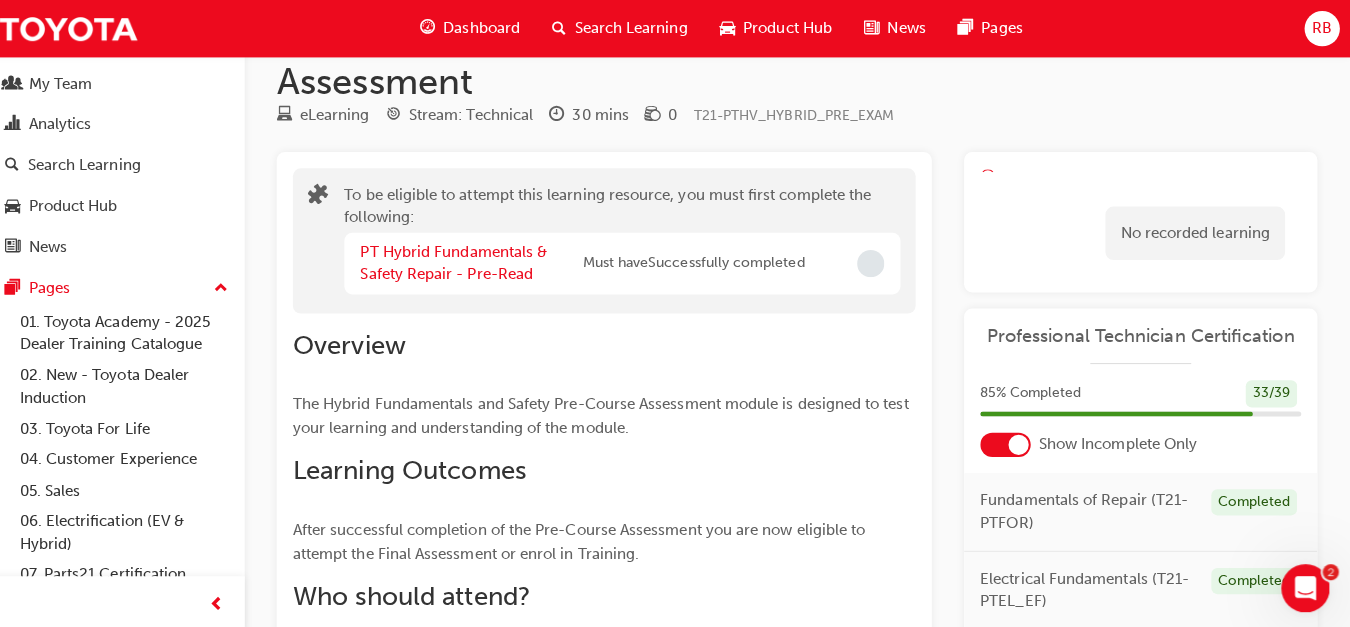 click at bounding box center (875, 261) 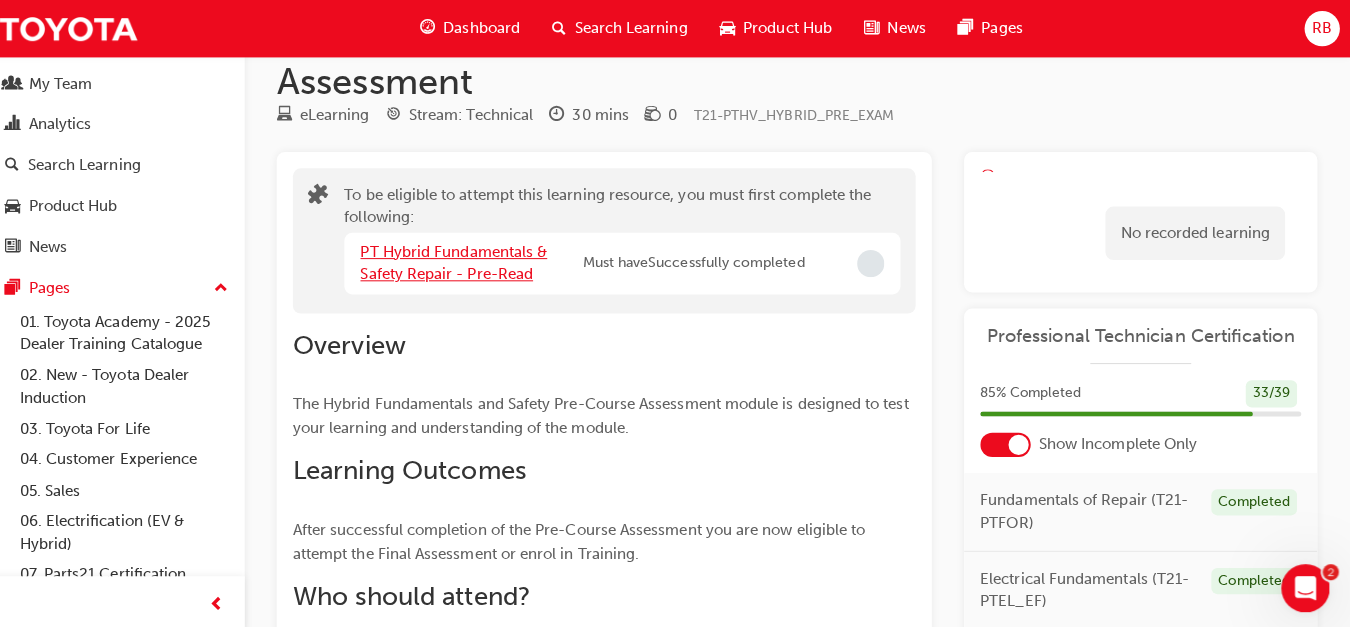 click on "PT Hybrid Fundamentals & Safety Repair - Pre-Read" at bounding box center (462, 261) 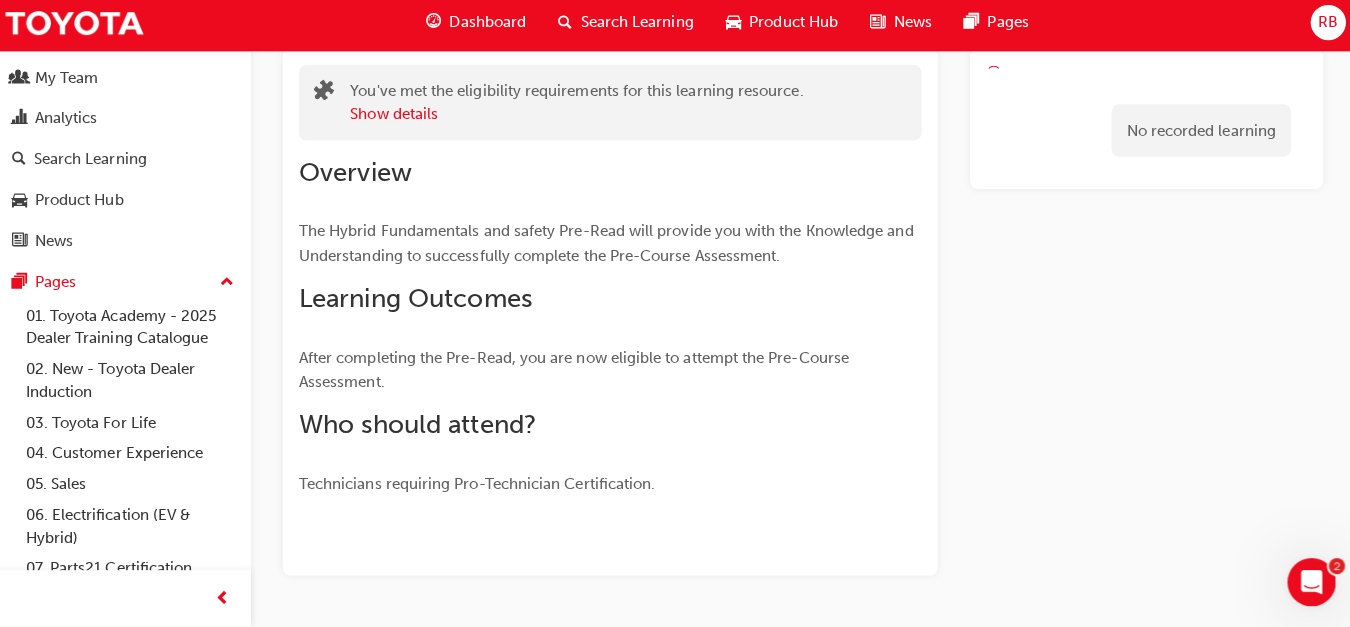 scroll, scrollTop: 189, scrollLeft: 0, axis: vertical 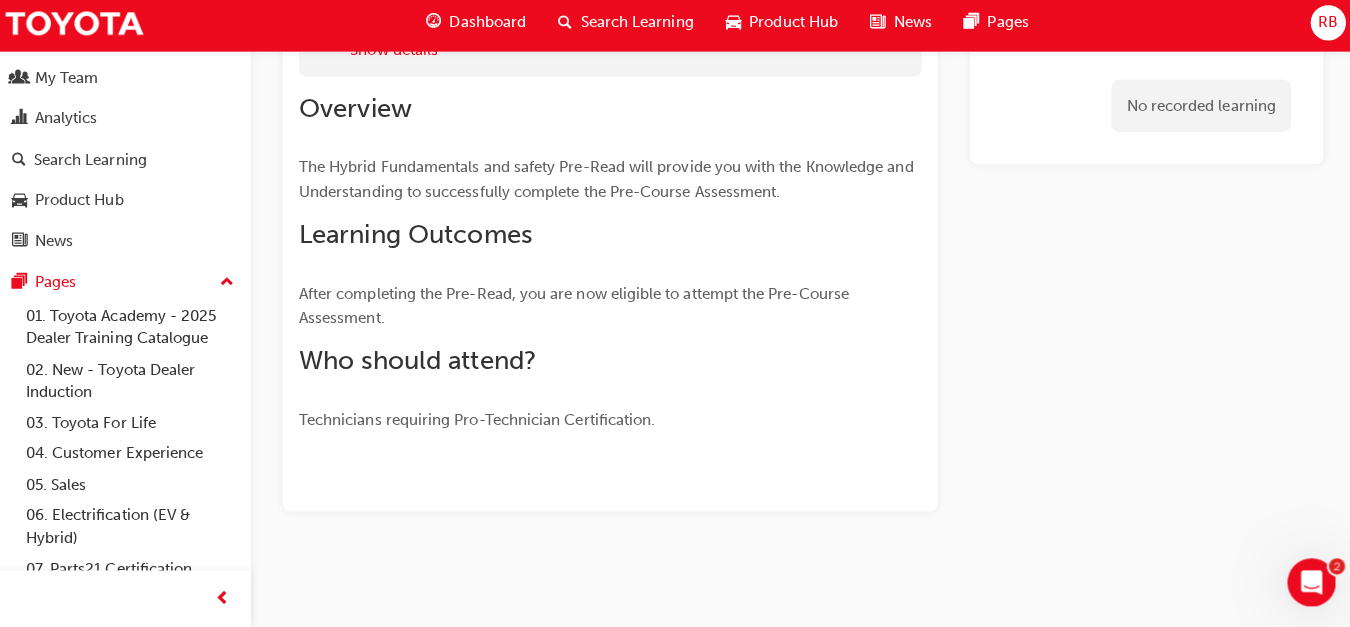 click on "Dashboard" at bounding box center (490, 28) 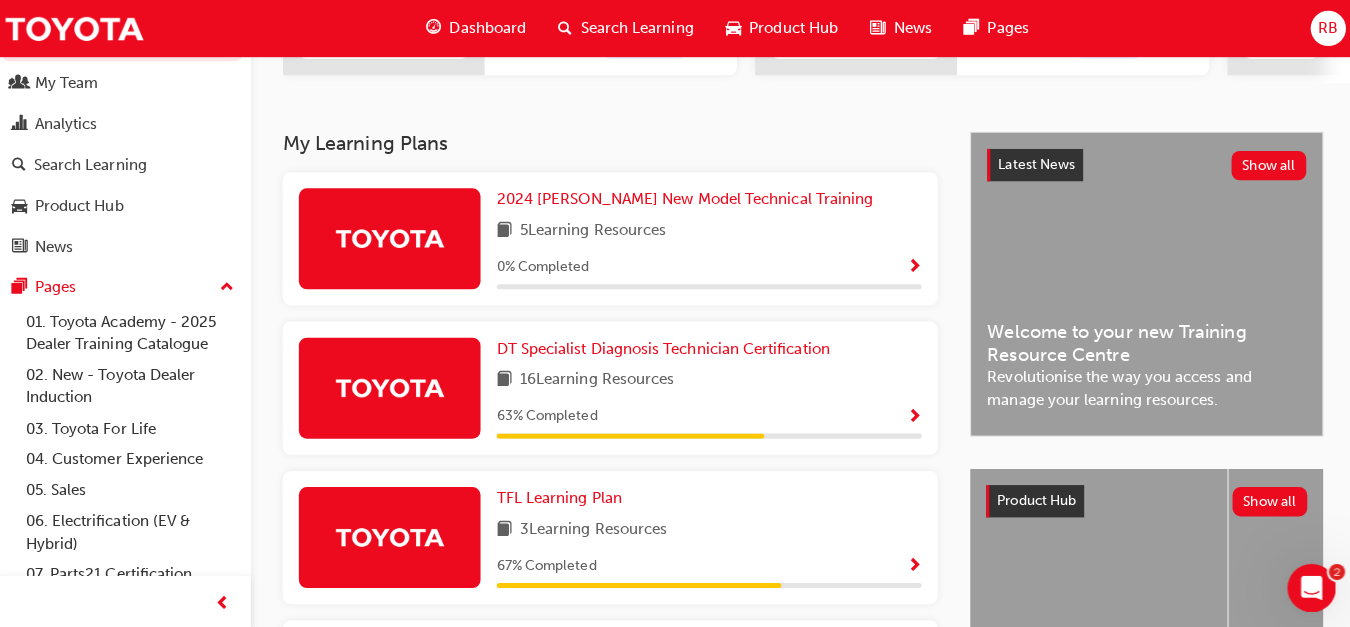 scroll, scrollTop: 377, scrollLeft: 0, axis: vertical 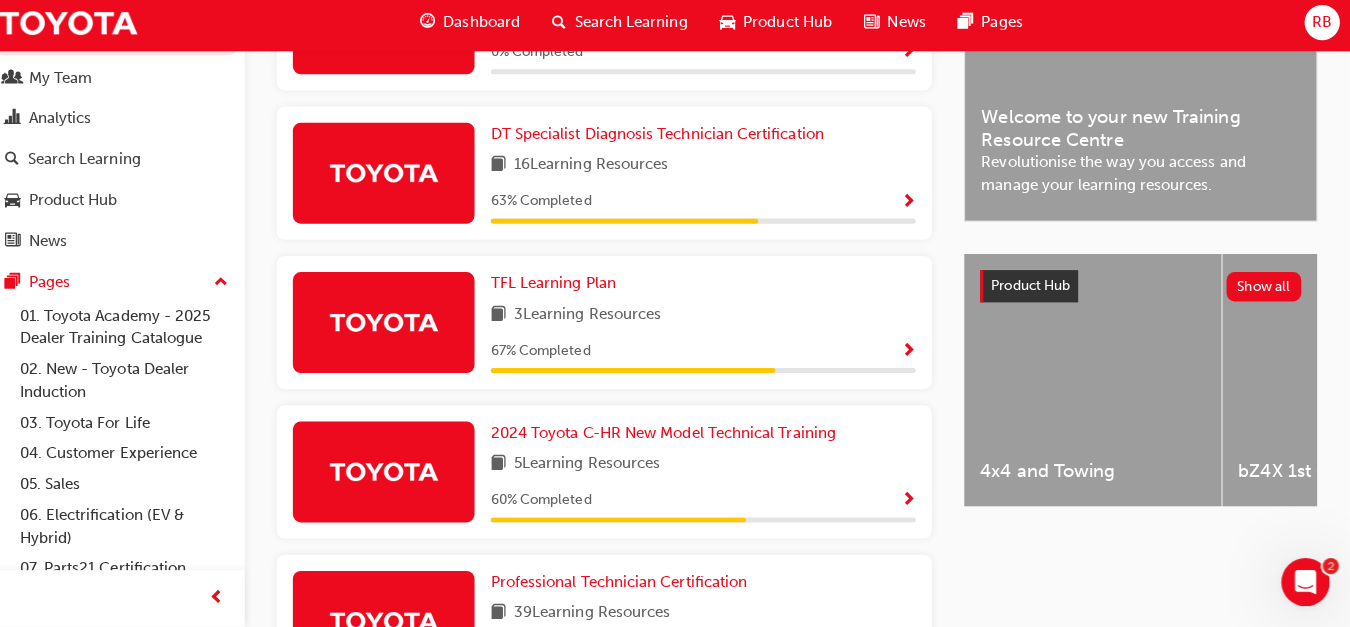 click on "TFL Learning Plan" at bounding box center [709, 287] 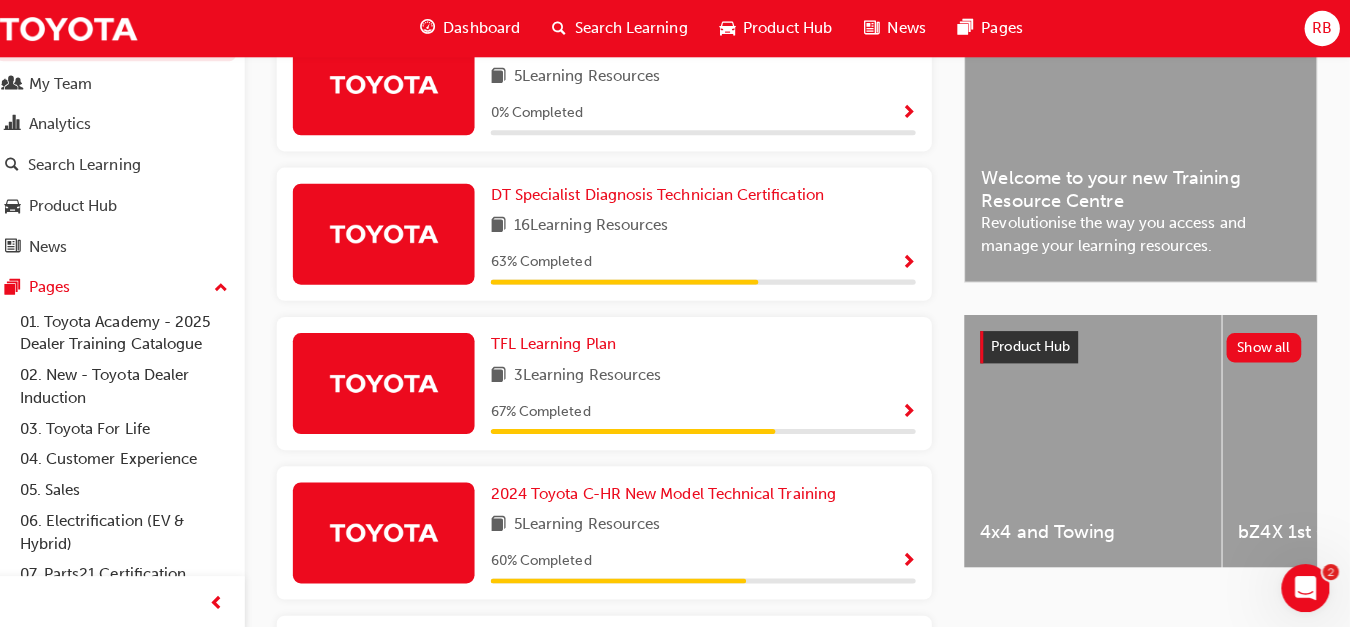 scroll, scrollTop: 537, scrollLeft: 0, axis: vertical 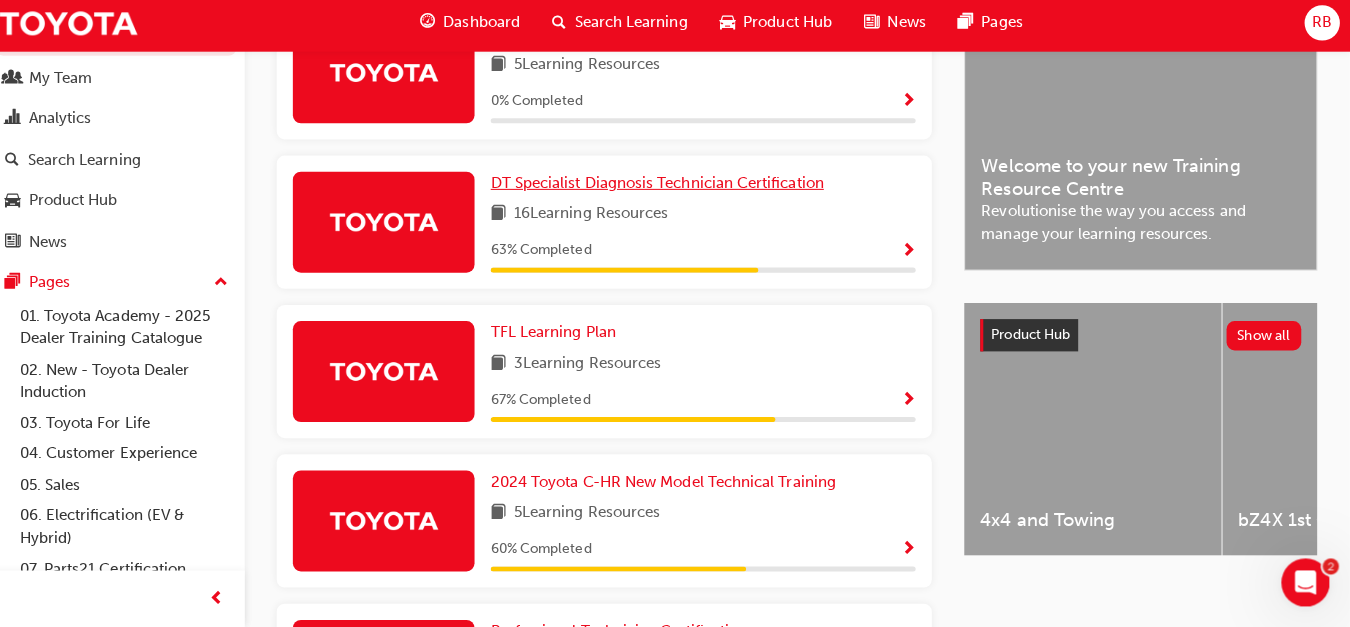 click on "DT Specialist Diagnosis Technician Certification" at bounding box center (664, 187) 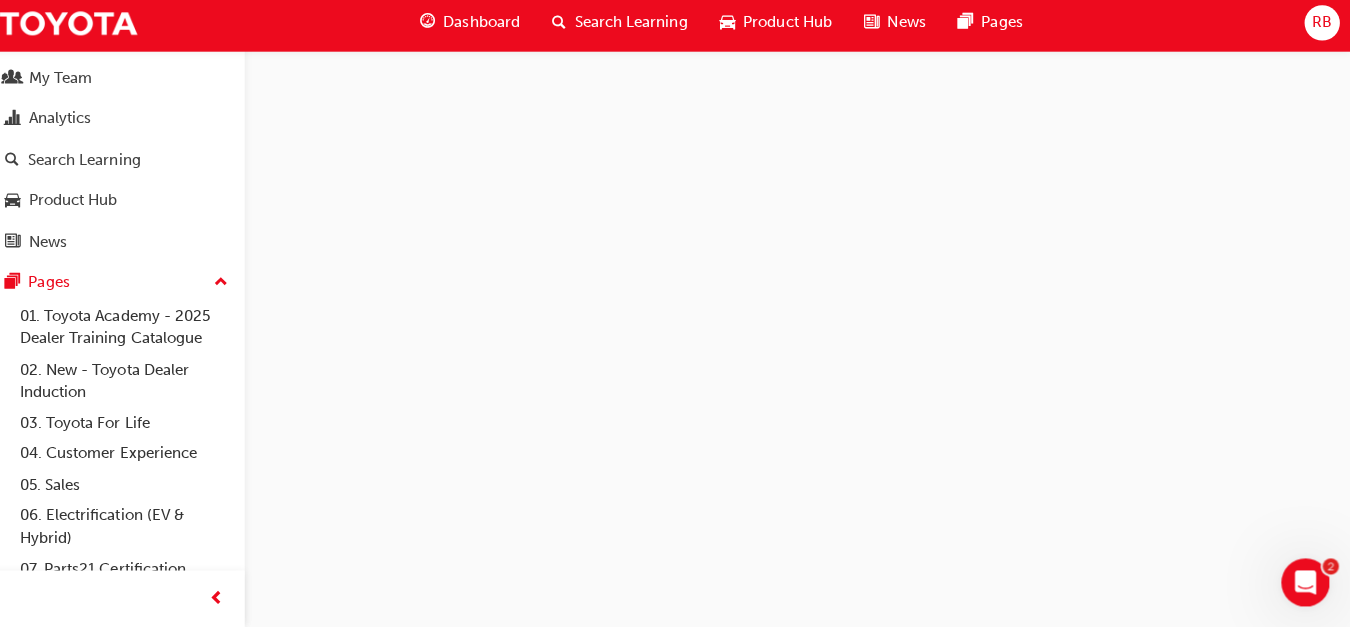 scroll, scrollTop: 0, scrollLeft: 0, axis: both 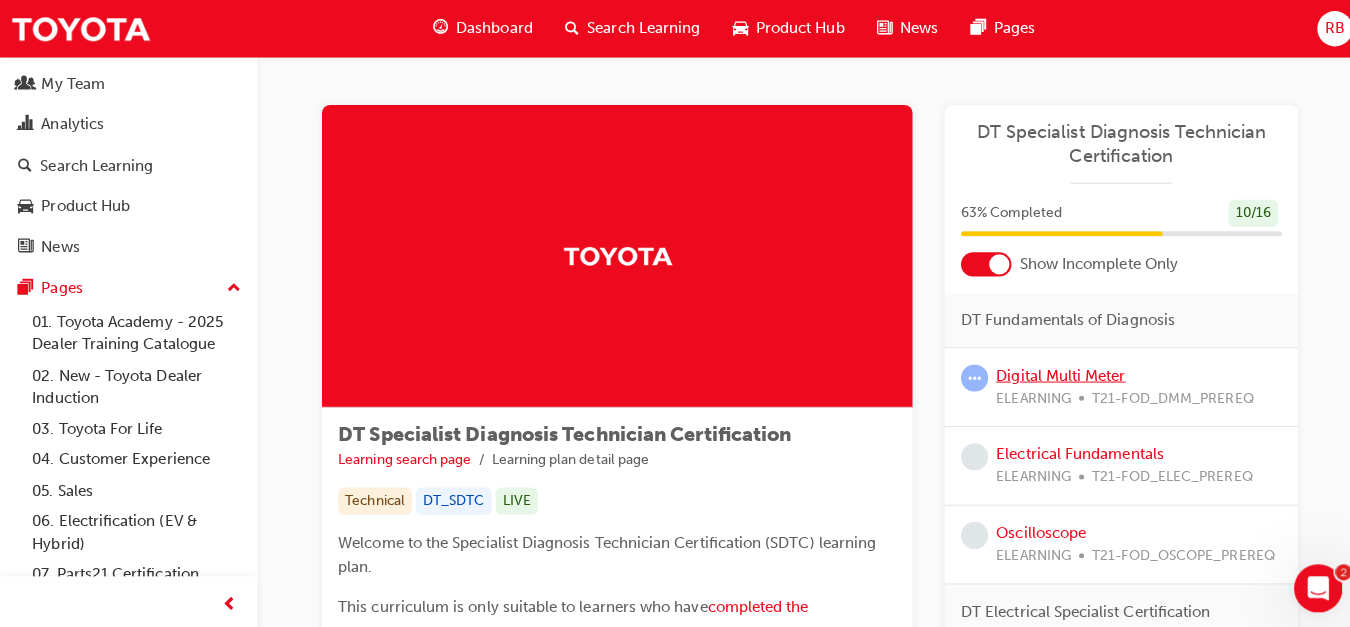 click on "Digital Multi Meter" at bounding box center [1051, 372] 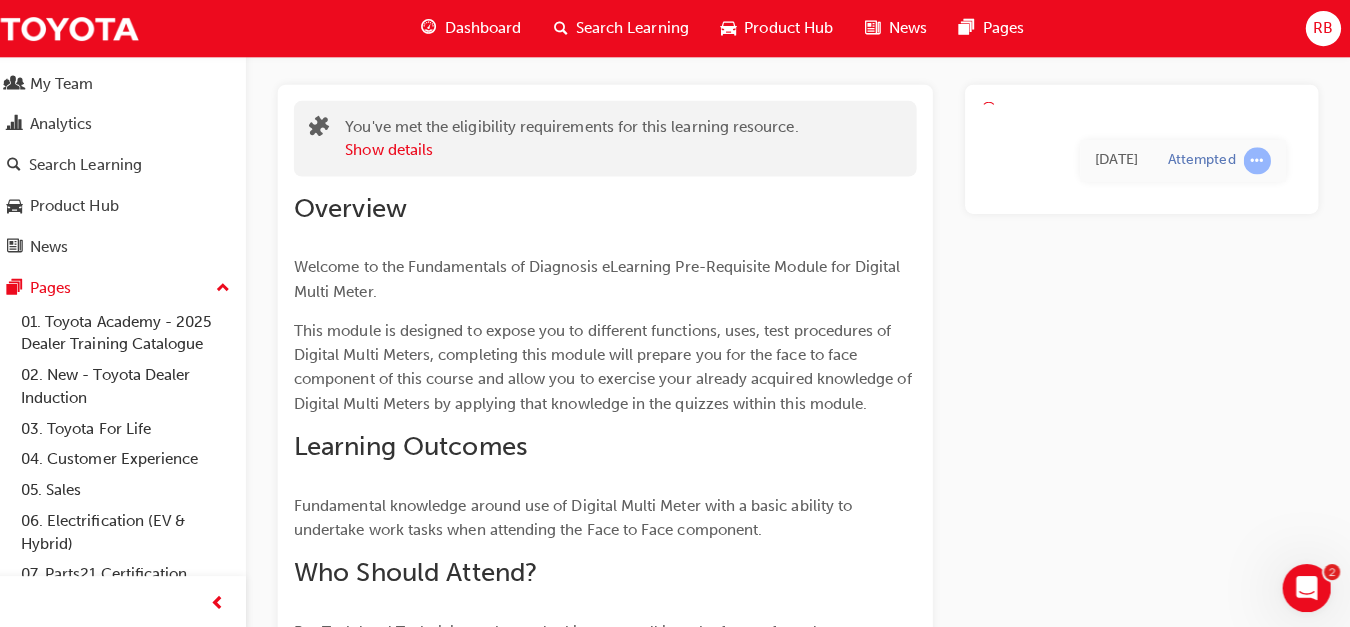 scroll, scrollTop: 94, scrollLeft: 0, axis: vertical 